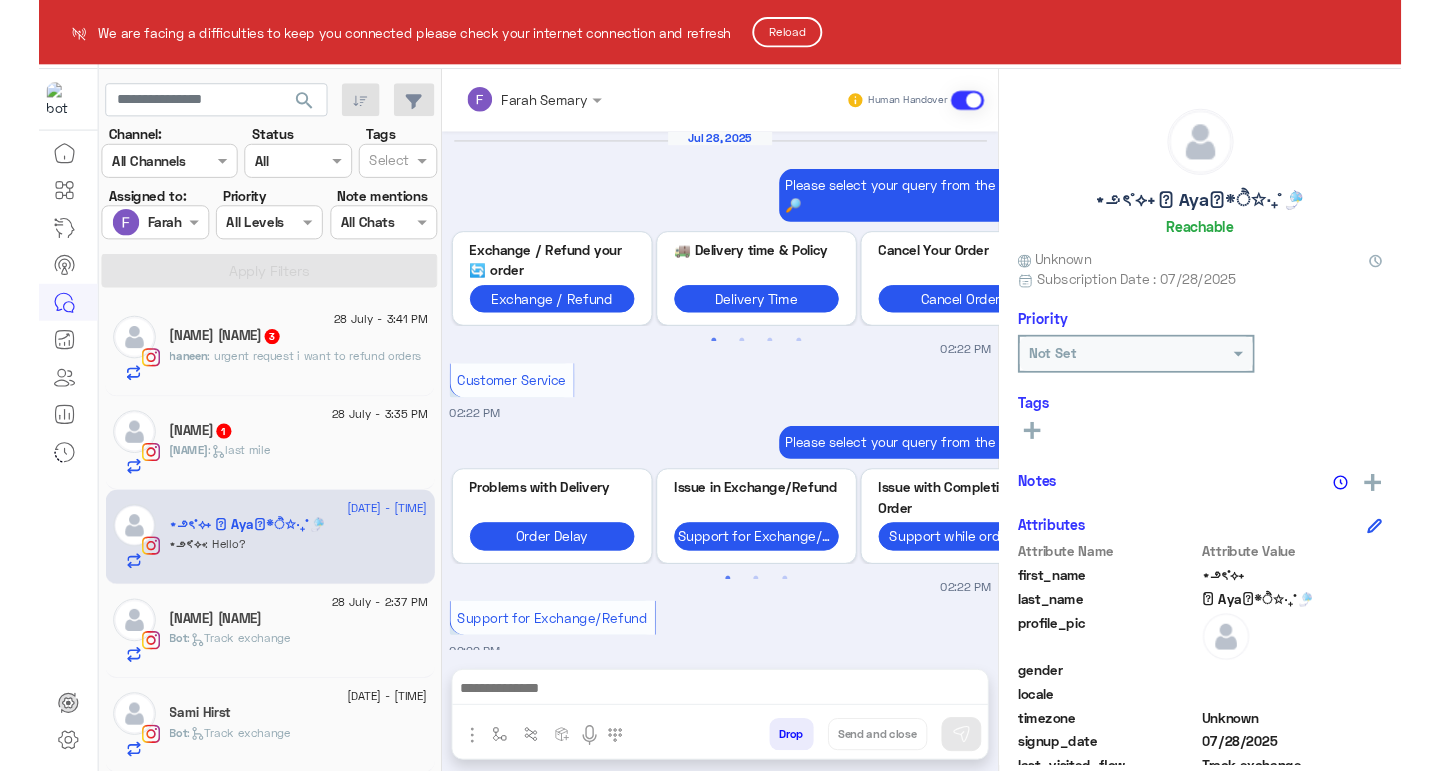 scroll, scrollTop: 0, scrollLeft: 0, axis: both 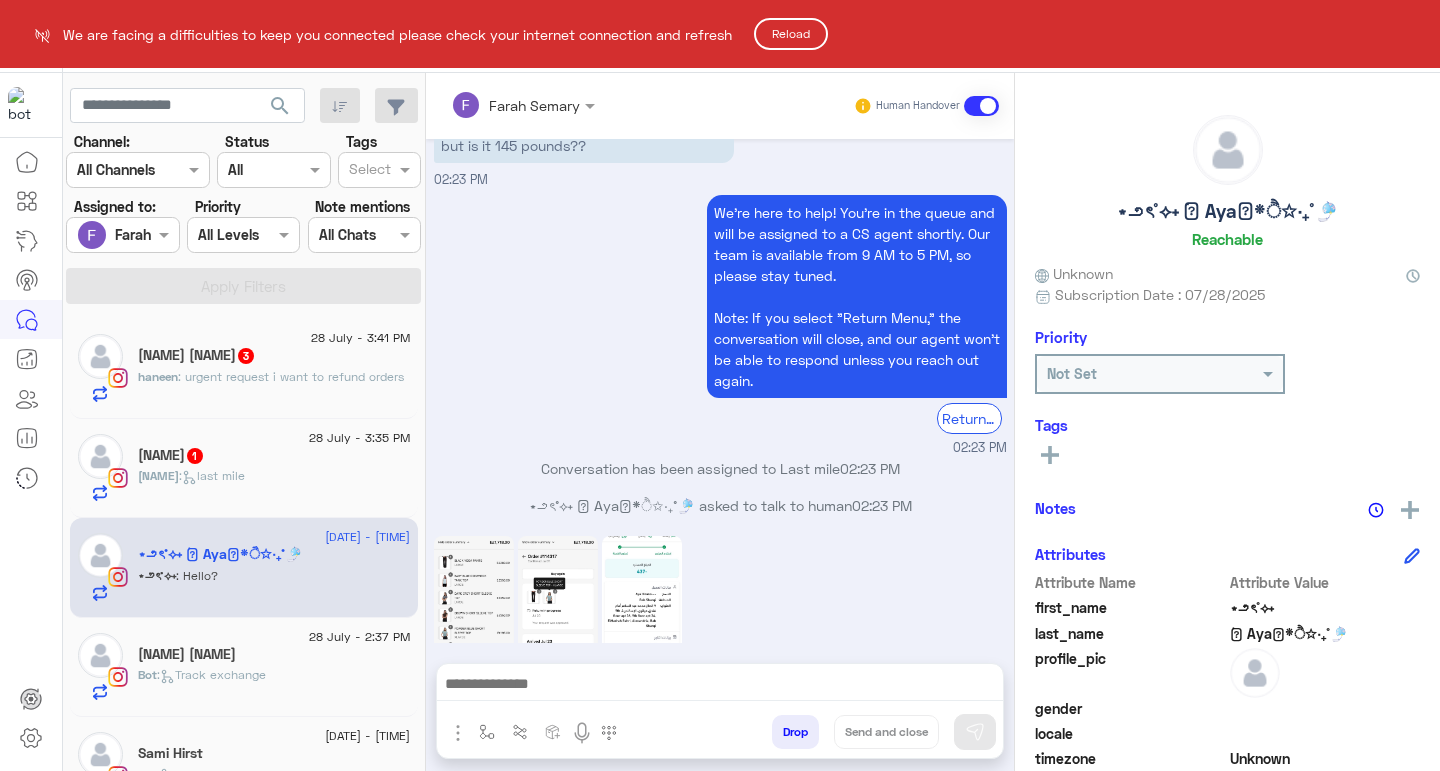 click on "Reload" 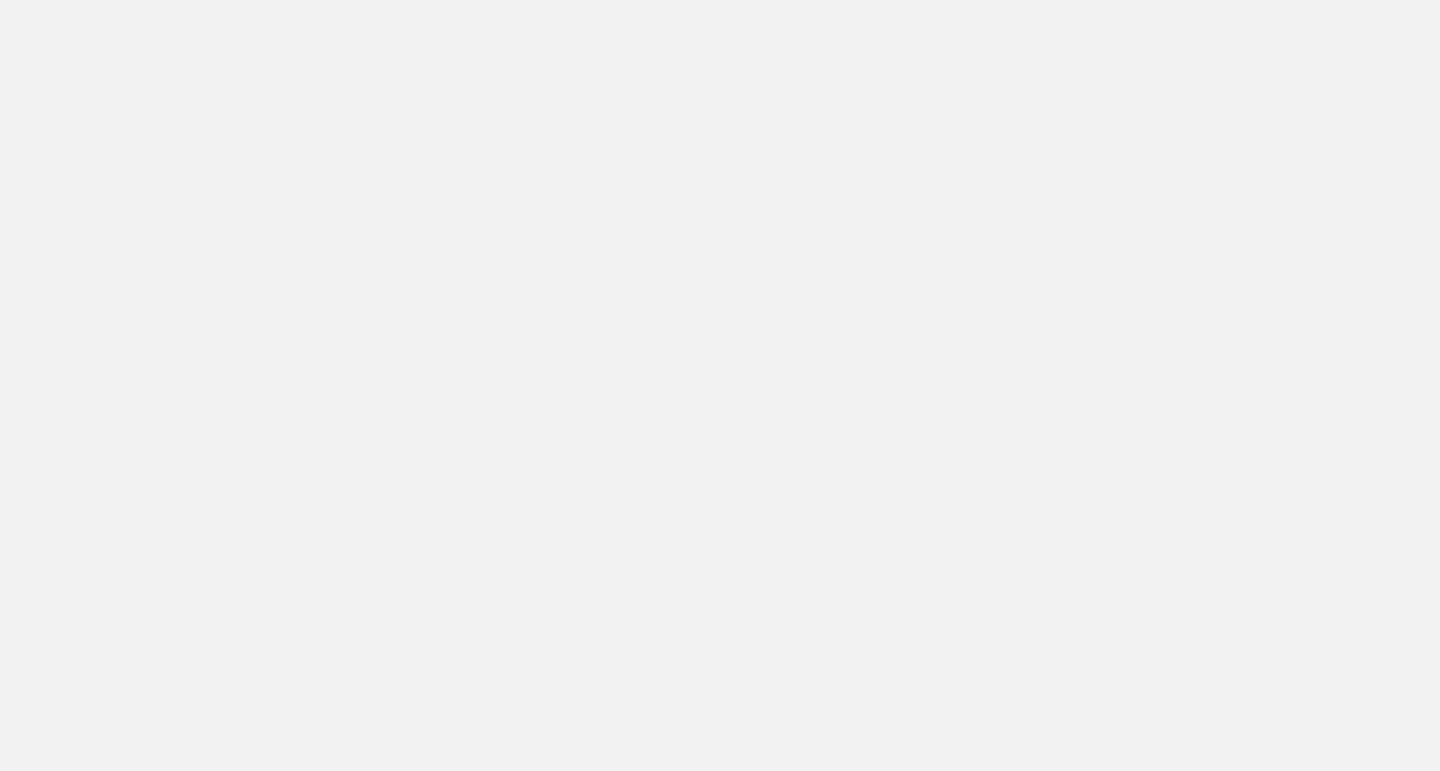 scroll, scrollTop: 0, scrollLeft: 0, axis: both 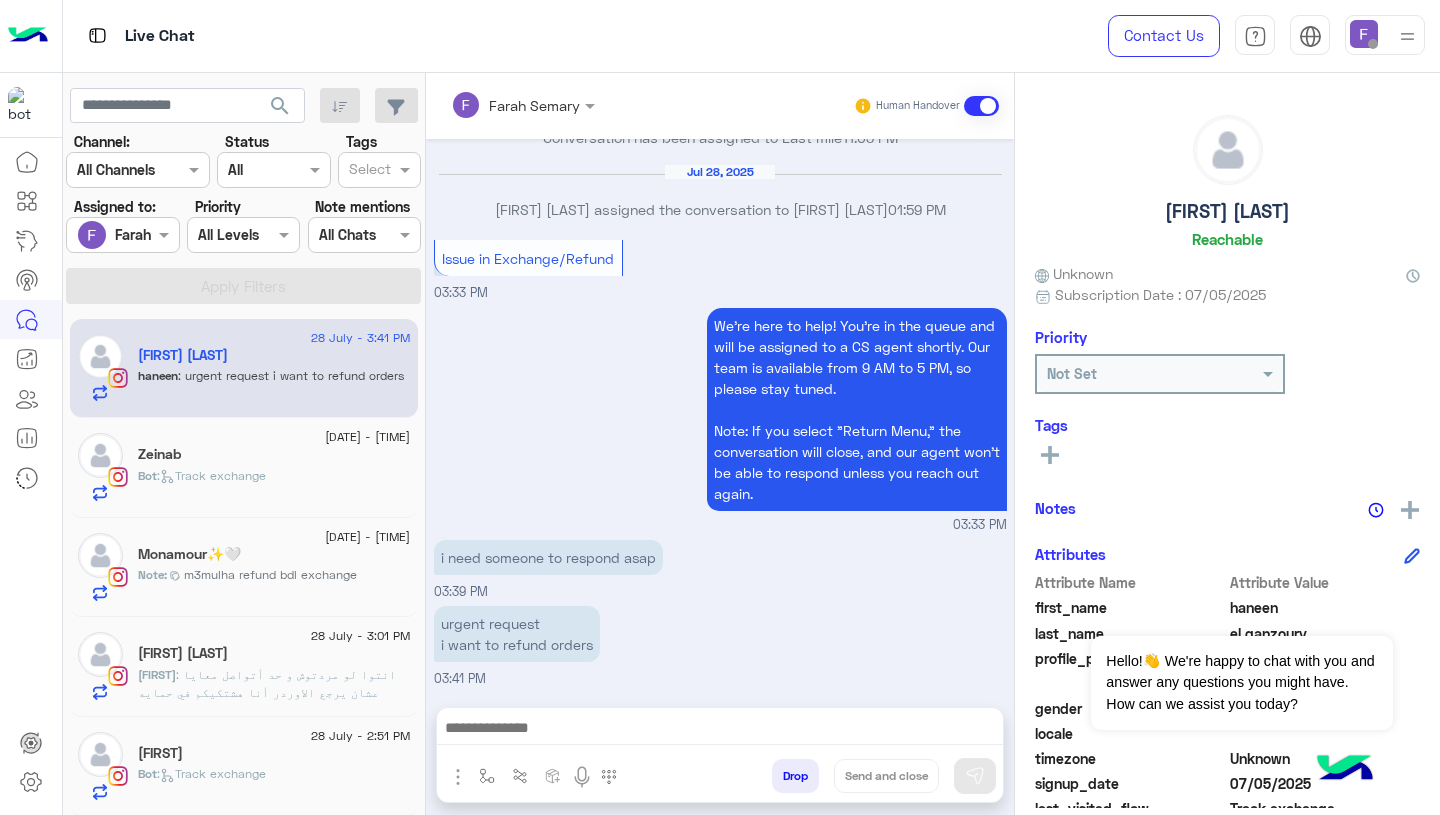 click at bounding box center [1364, 34] 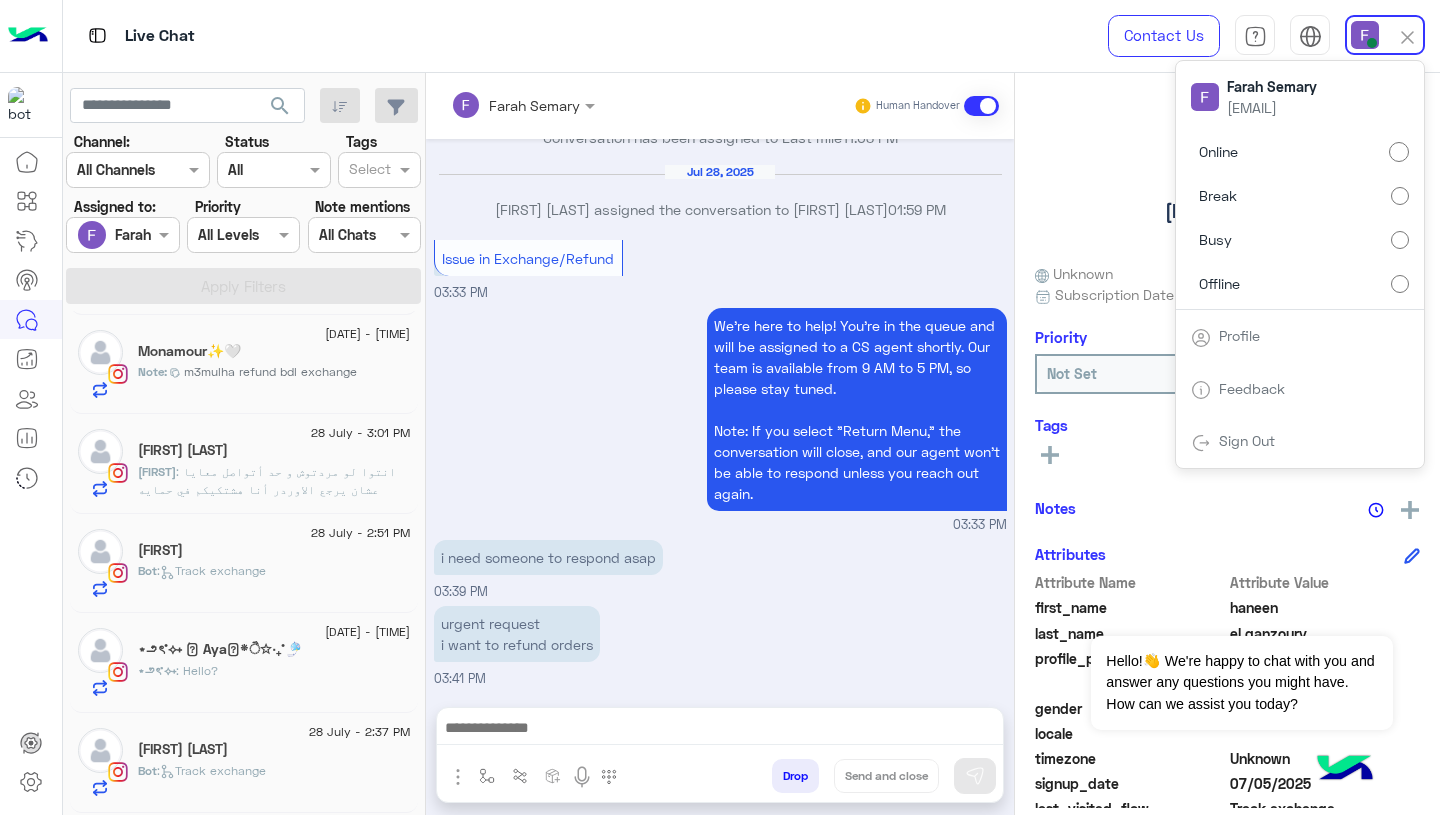 scroll, scrollTop: 0, scrollLeft: 0, axis: both 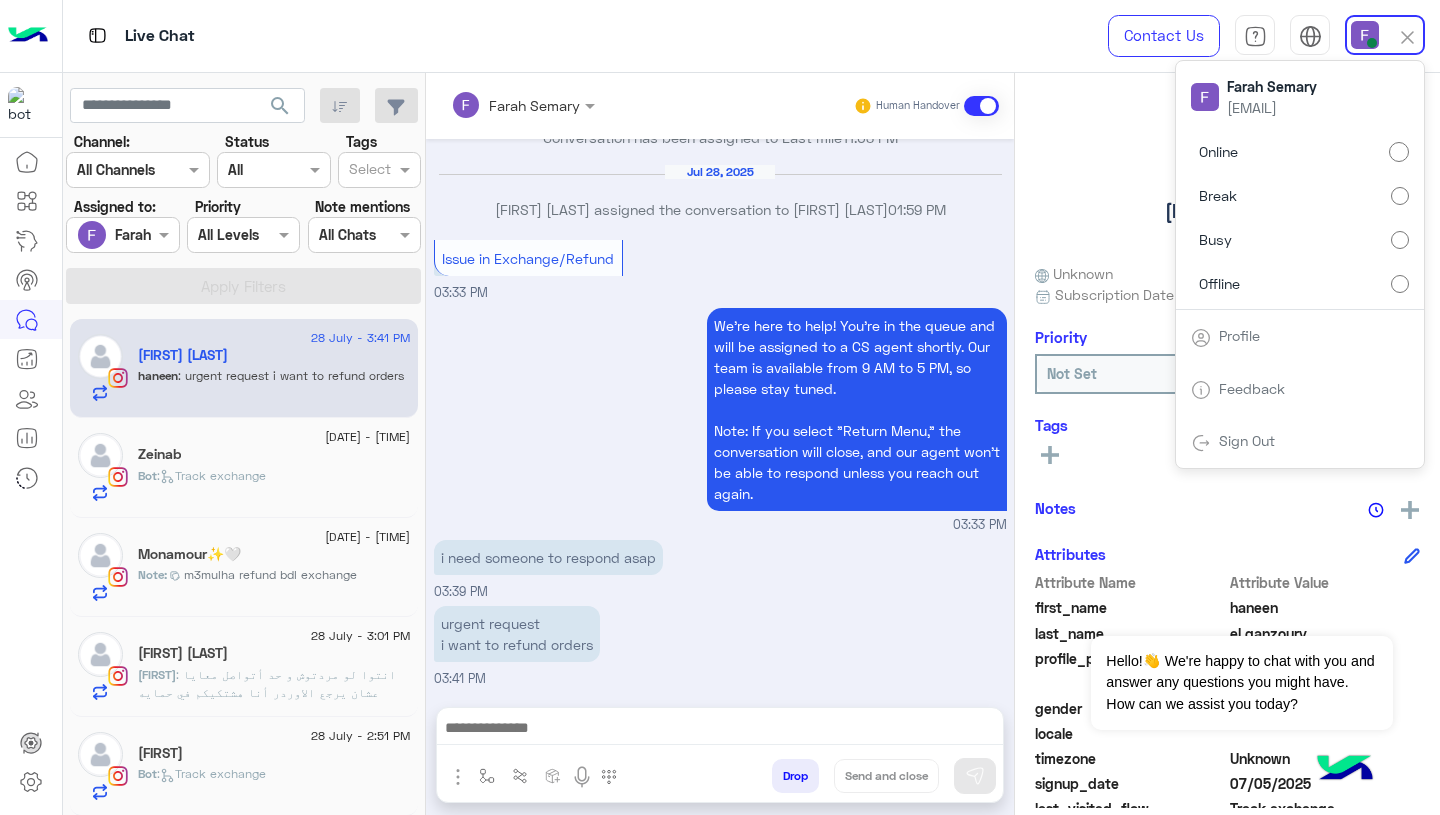 click on ": انتوا لو مردتوش و حد أتواصل معايا عشان يرجع الاوردر أنا هشتكيكم في حمايه المستهلك و هما هيرجعولي فلوسي عشان البيحصل ده مش مقبول" 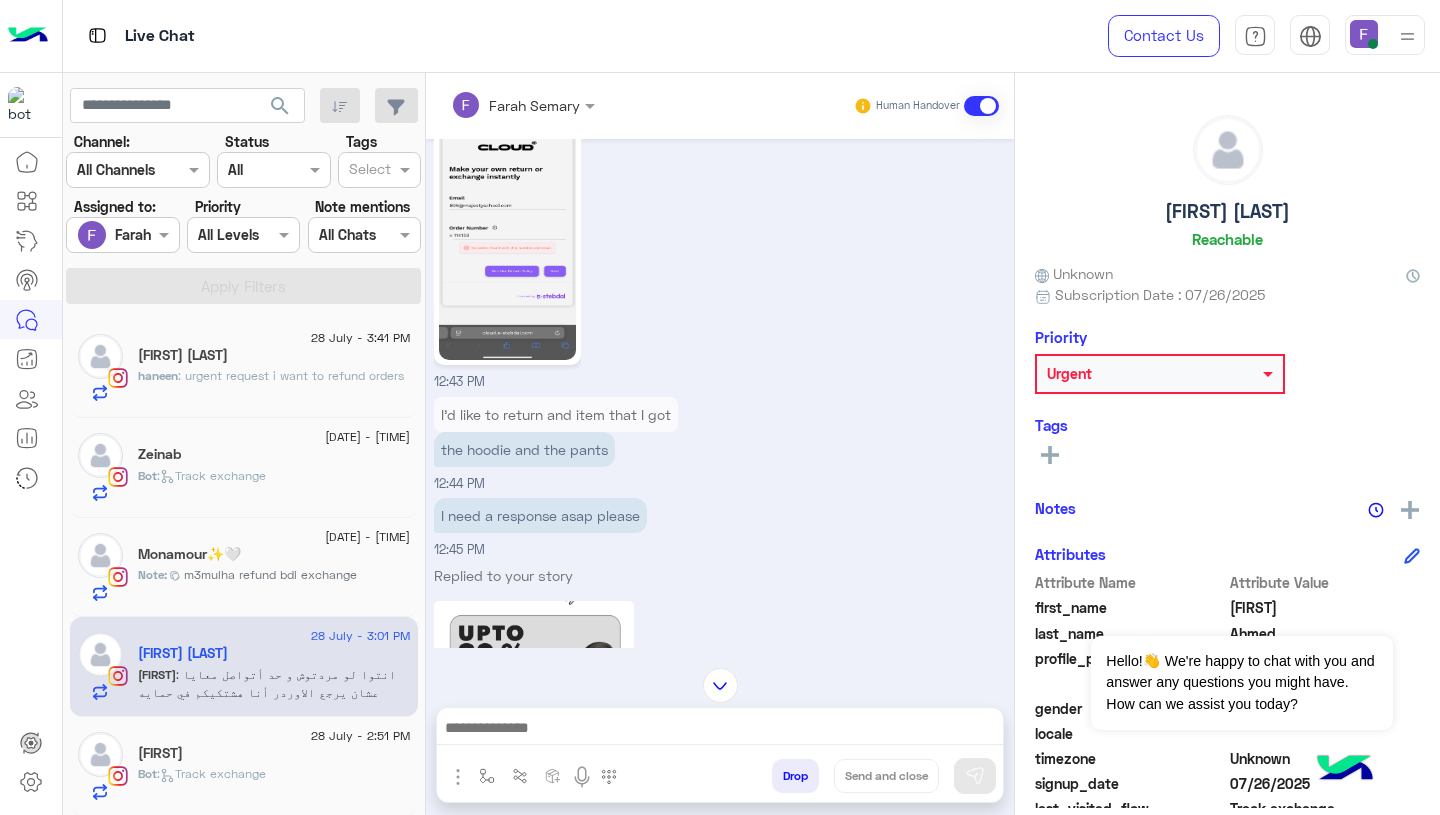 scroll, scrollTop: 0, scrollLeft: 0, axis: both 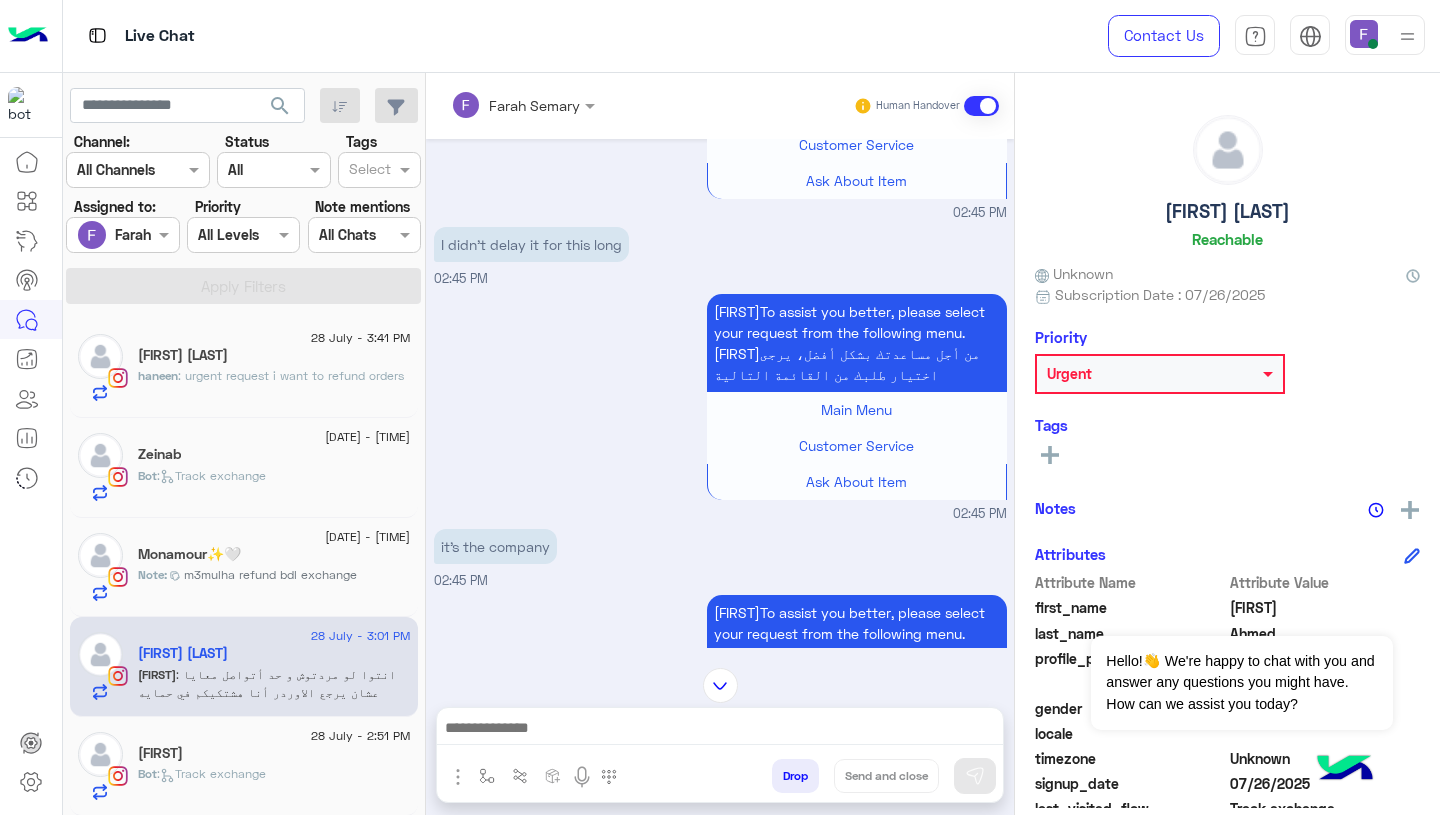 click on "NourayTo assist you better, please select your request from the following menu. Nourayمن أجل مساعدتك بشكل أفضل، يرجى اختيار طلبك من القائمة التالية  Main Menu   Customer Service   Ask About Item     02:45 PM" at bounding box center [720, 406] 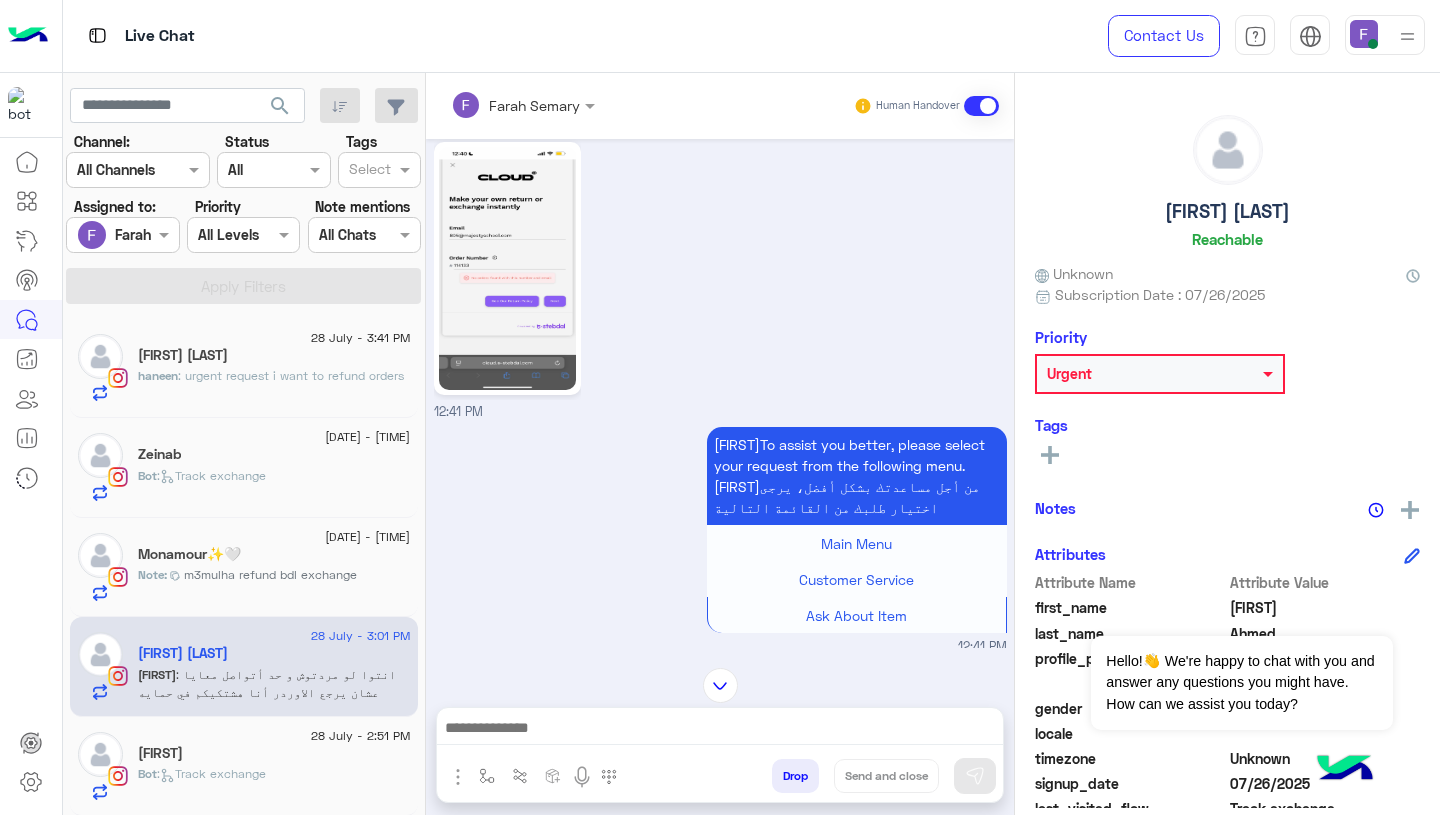 scroll, scrollTop: 3279, scrollLeft: 0, axis: vertical 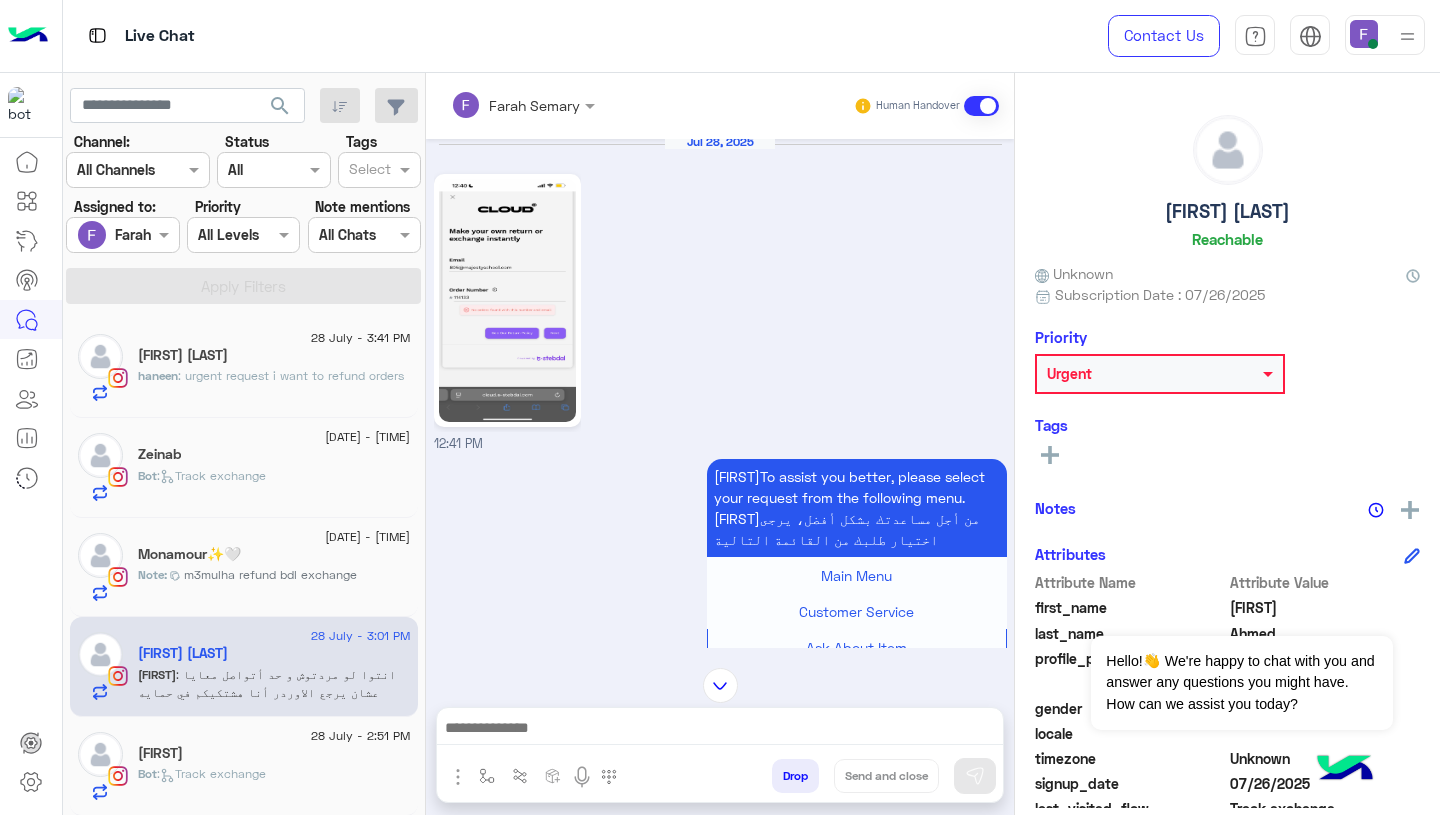 click 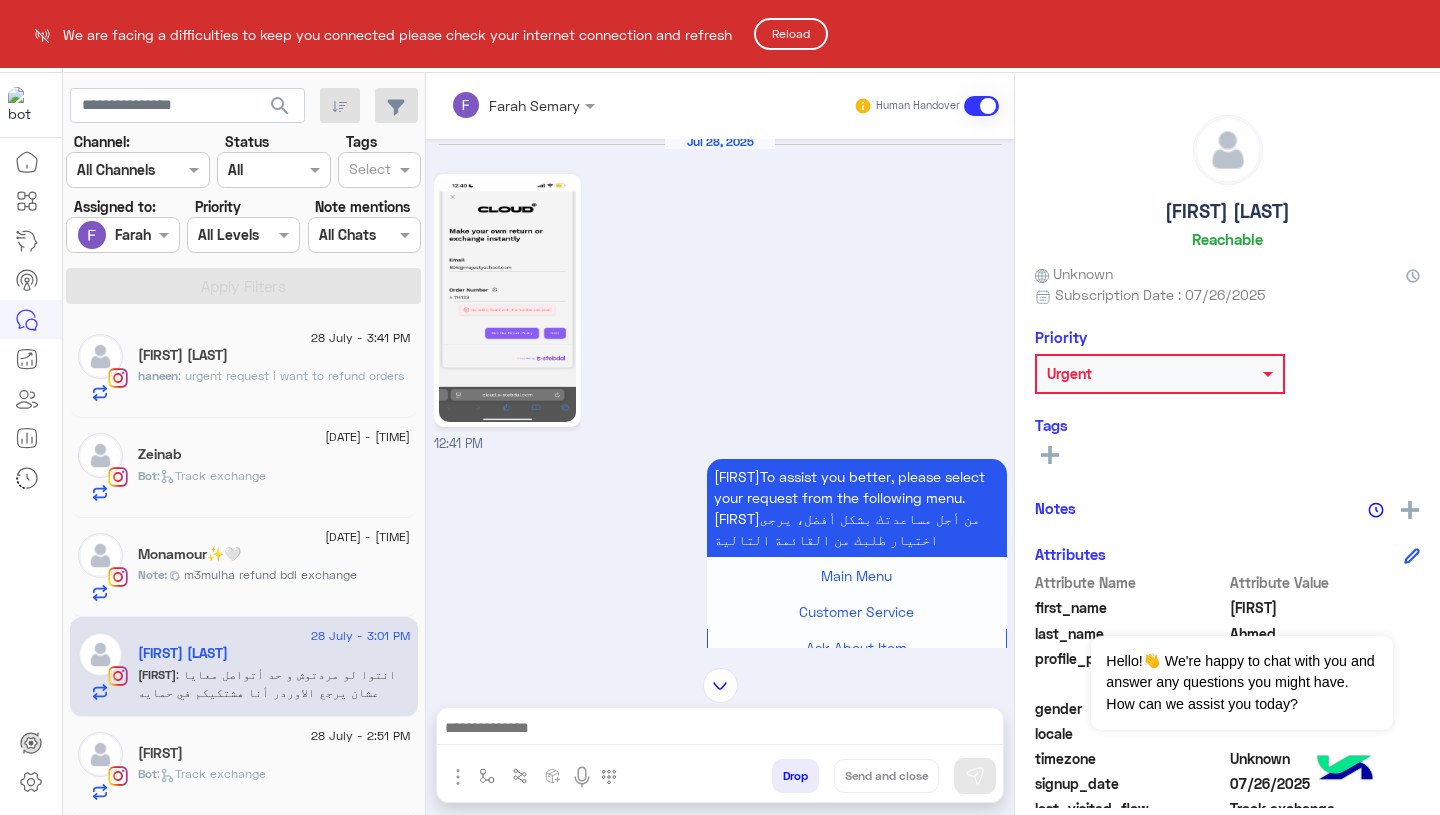 click on "Reload" 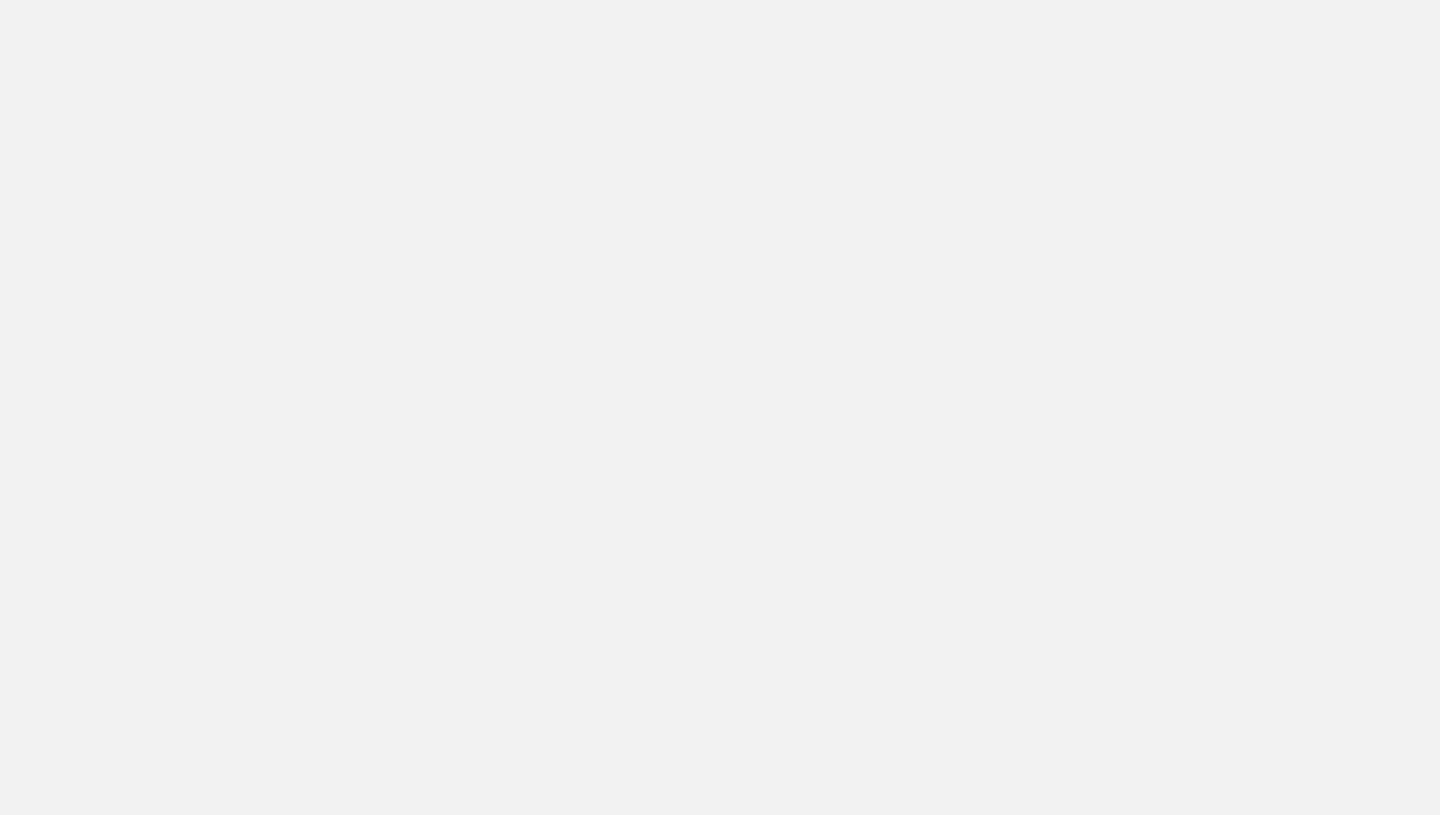 scroll, scrollTop: 0, scrollLeft: 0, axis: both 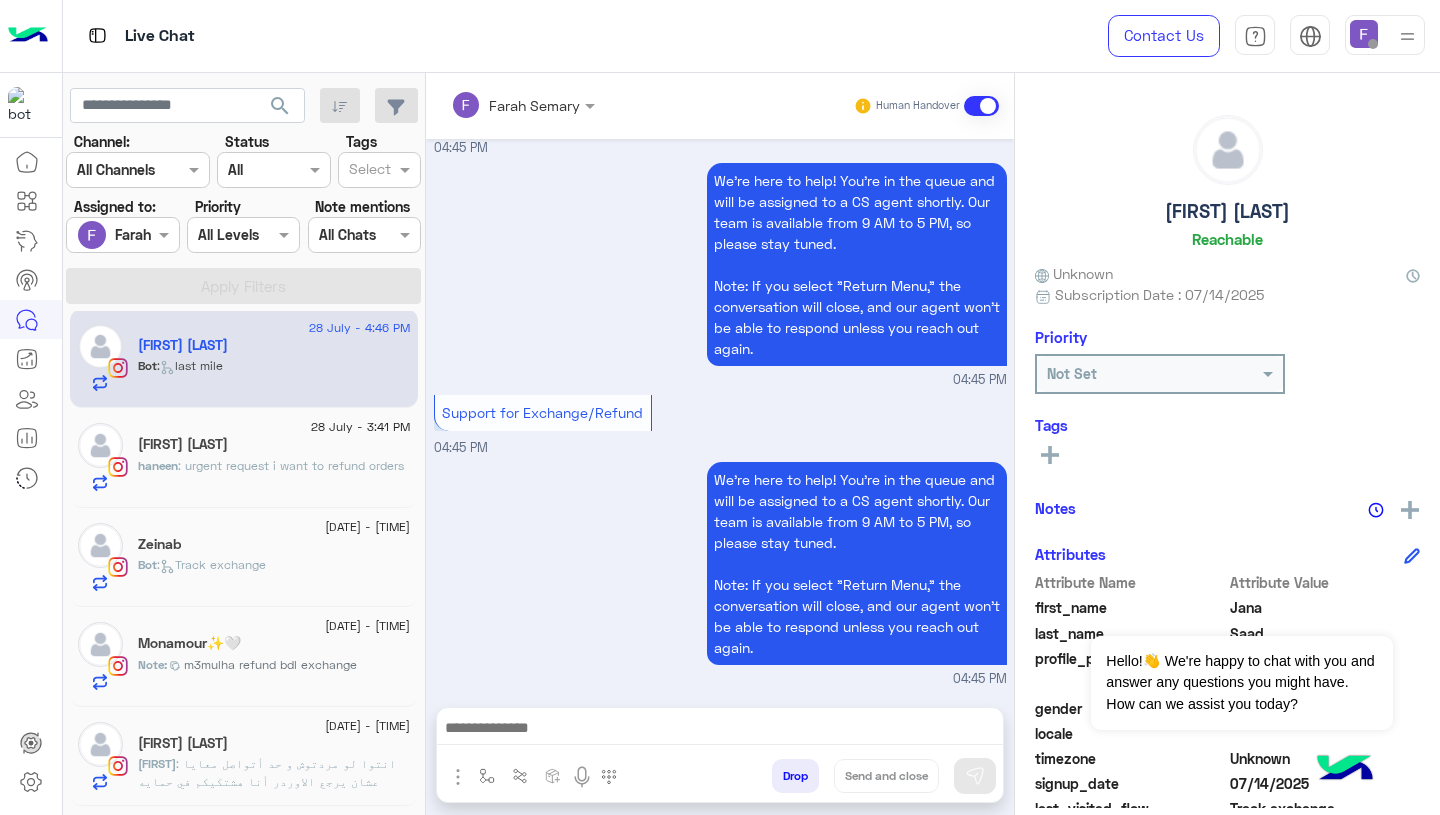 click on "Nouray Ahmed" 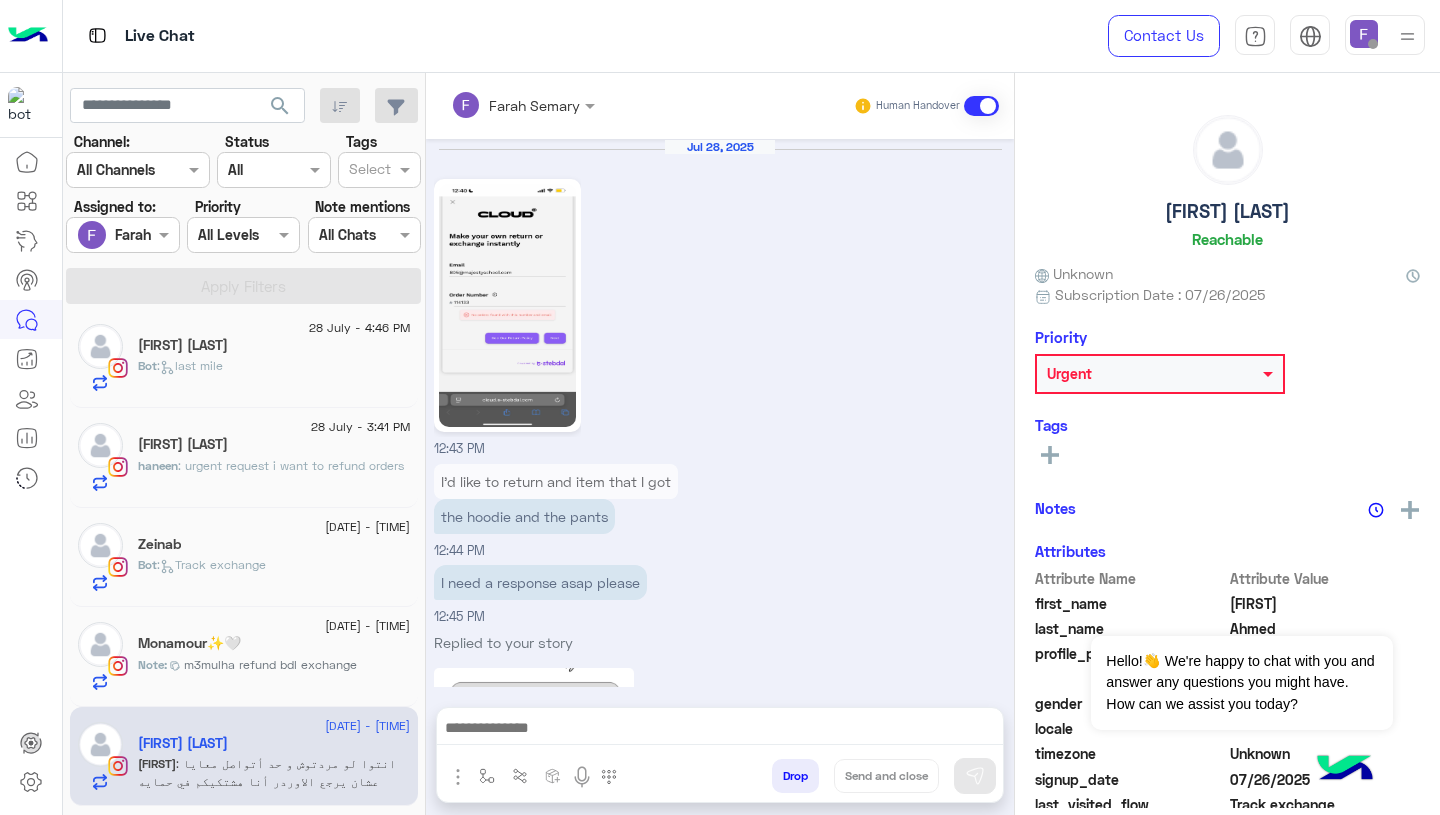 scroll, scrollTop: 1767, scrollLeft: 0, axis: vertical 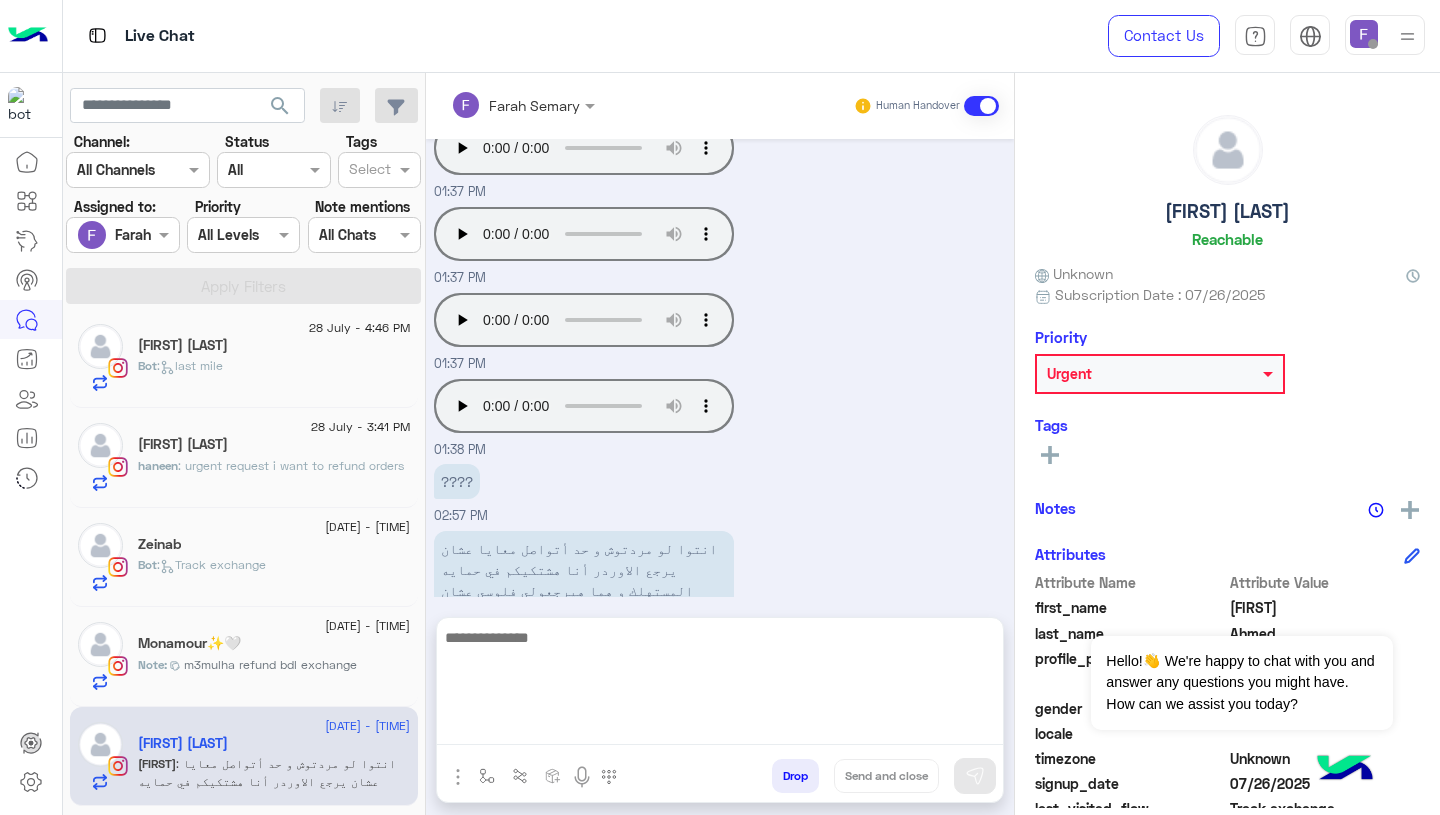 click at bounding box center [720, 685] 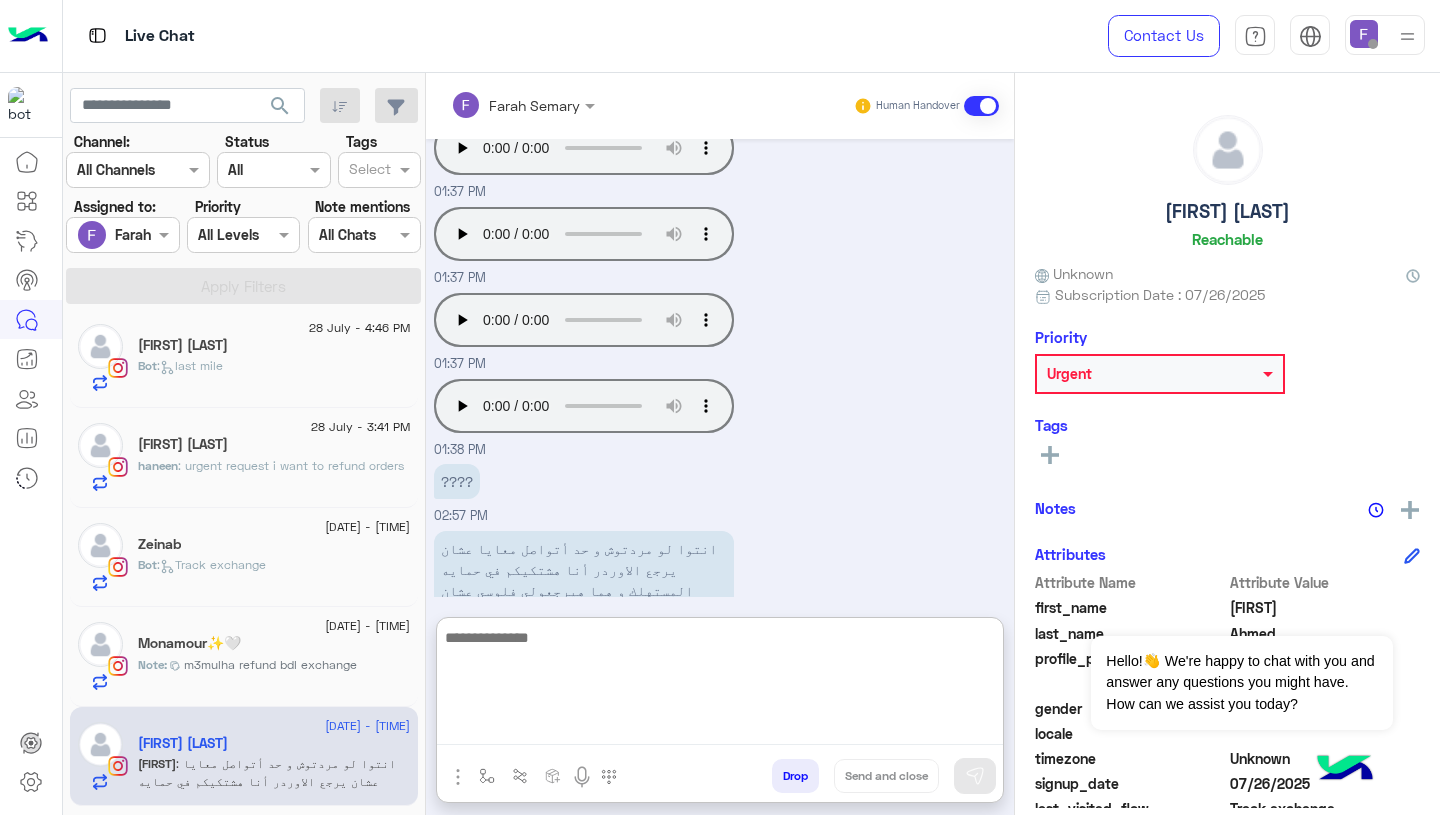 paste on "**********" 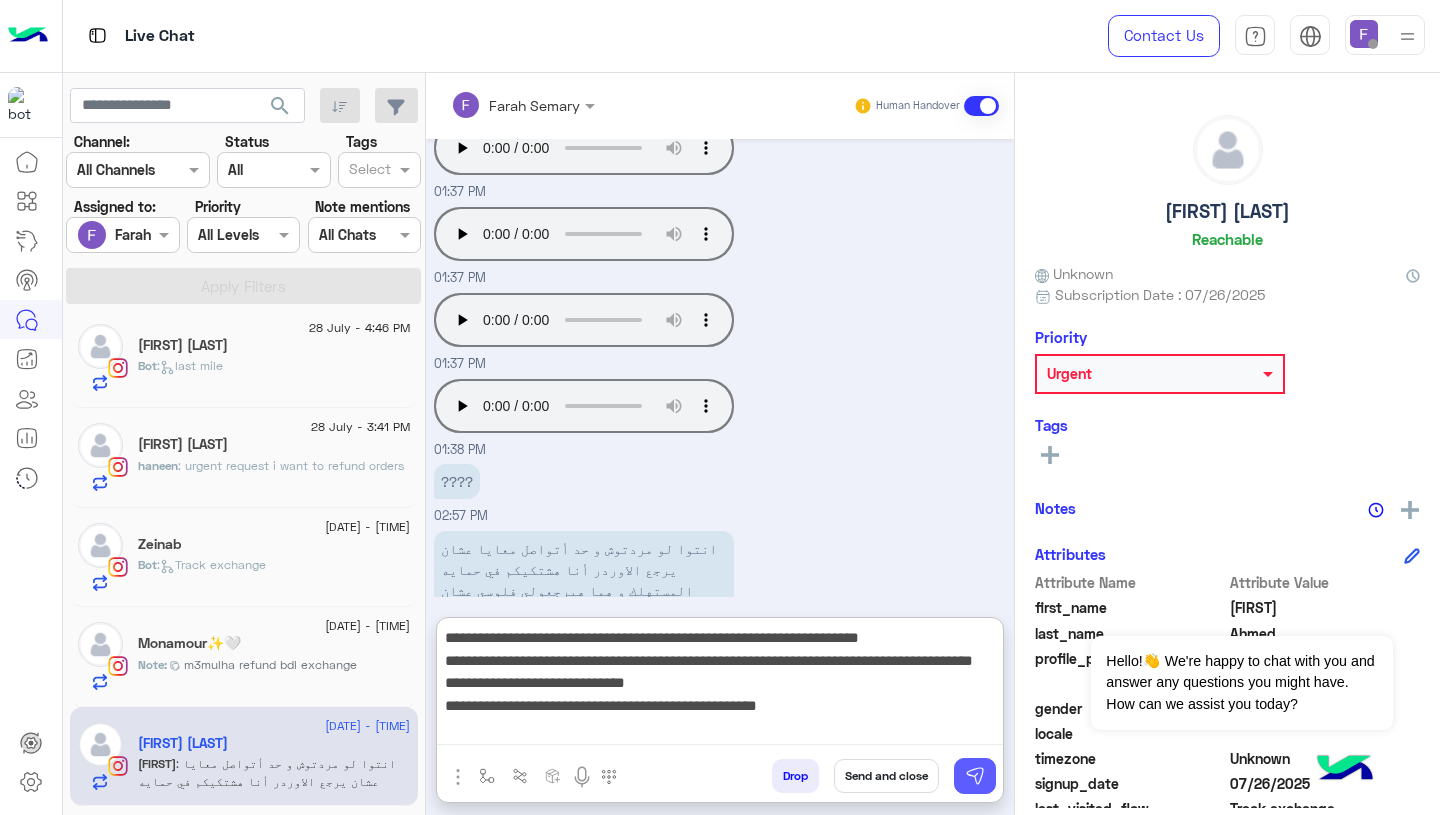 type on "**********" 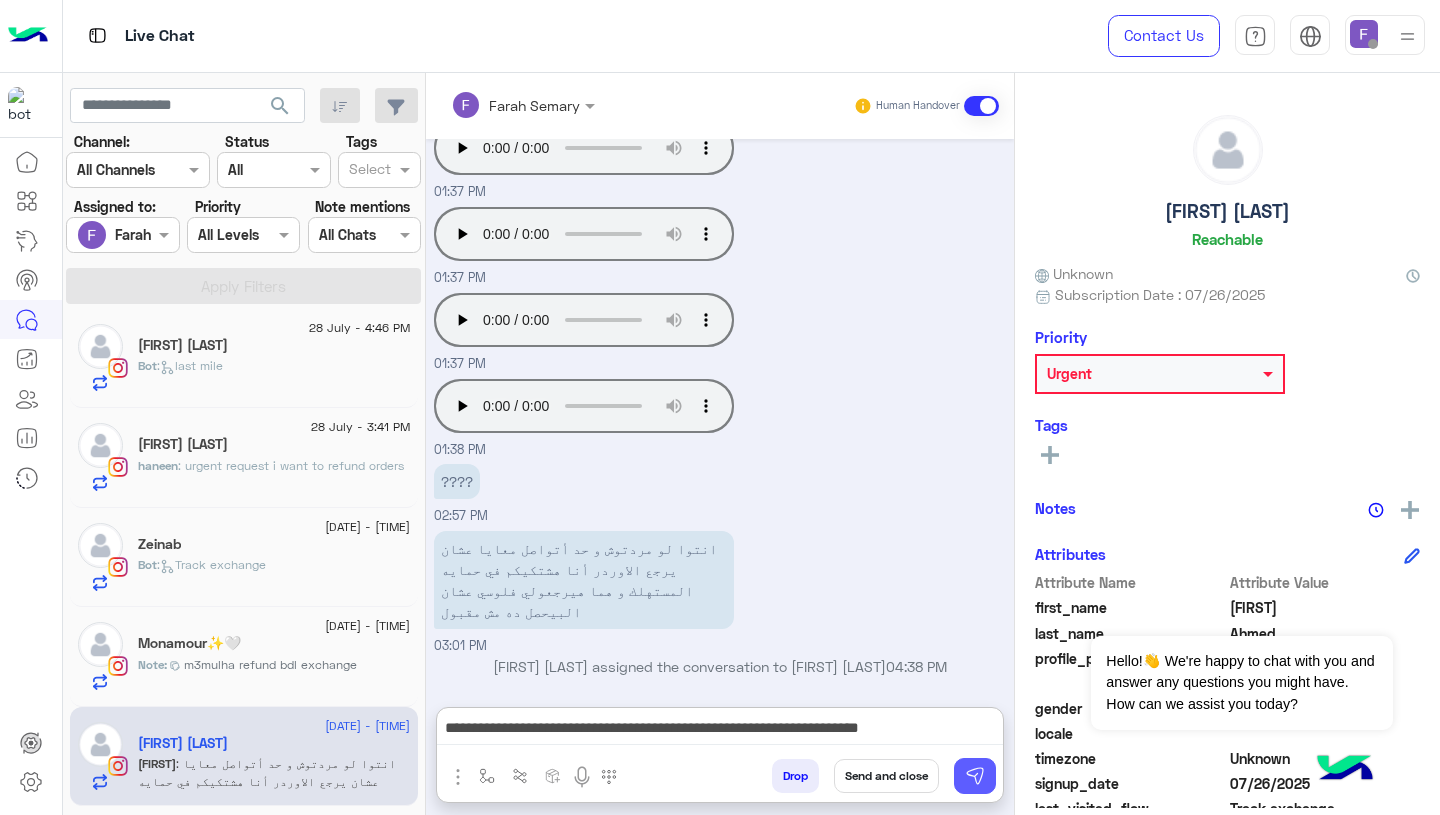 click at bounding box center [975, 776] 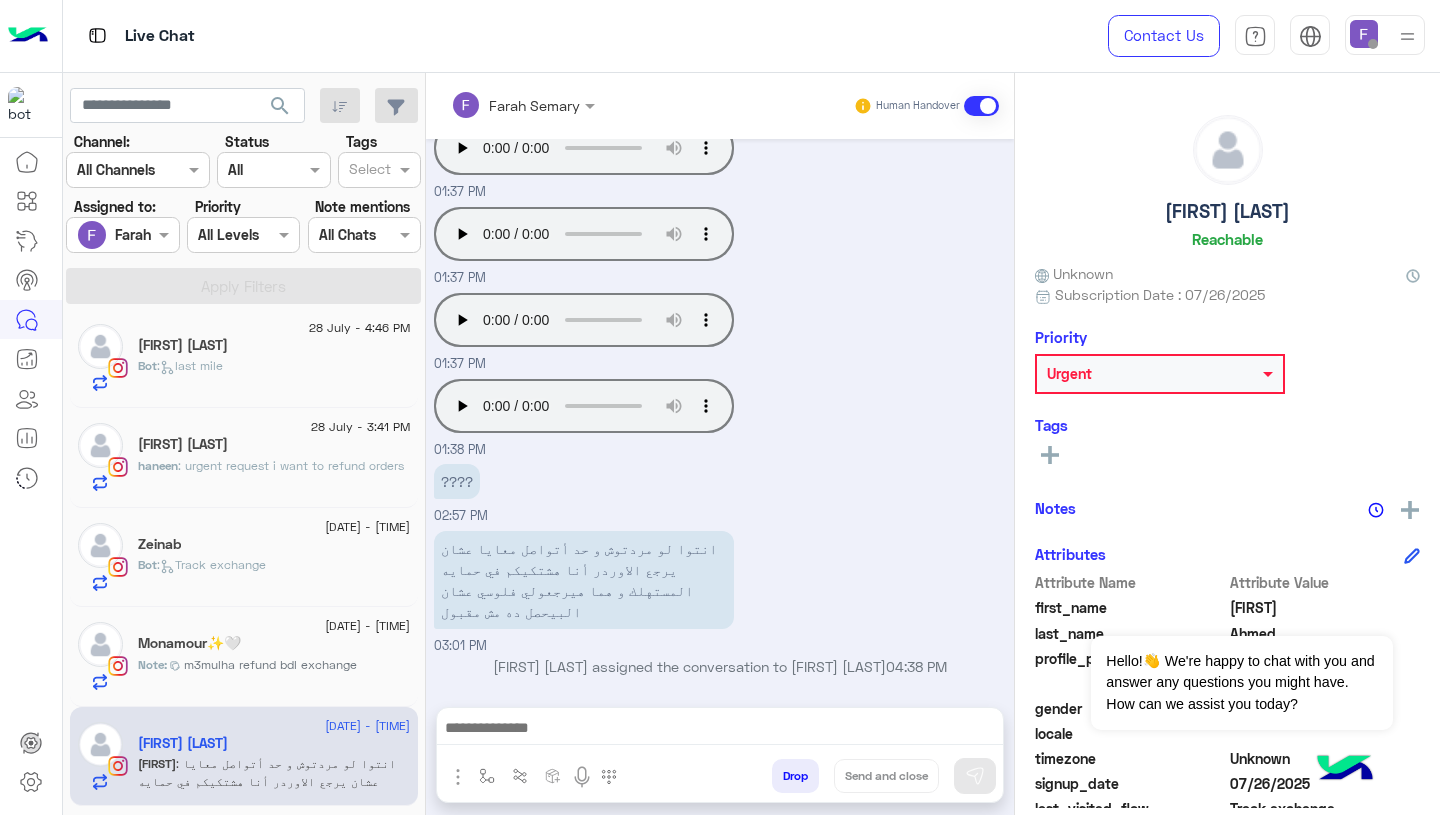 scroll, scrollTop: 1978, scrollLeft: 0, axis: vertical 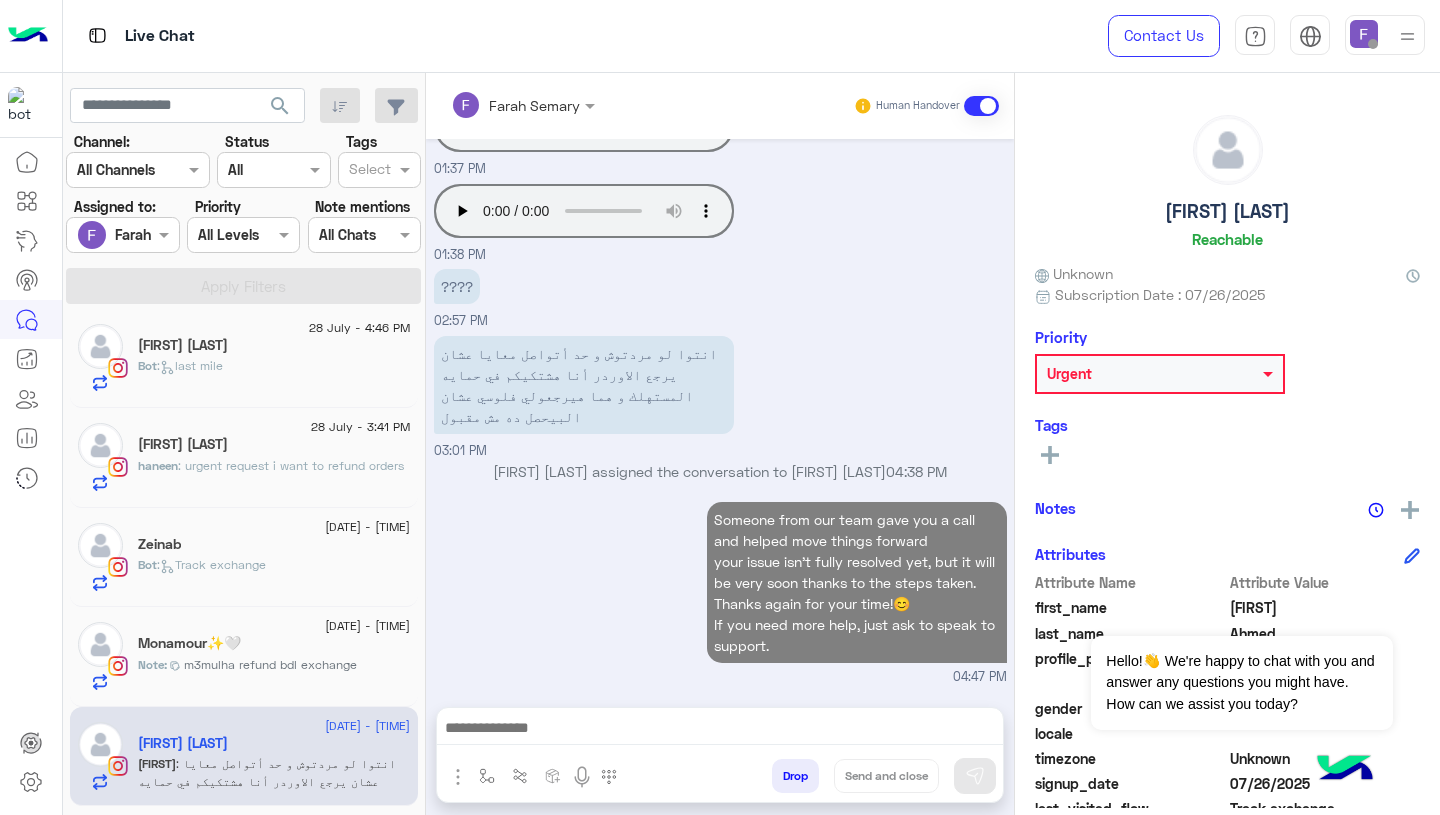 click 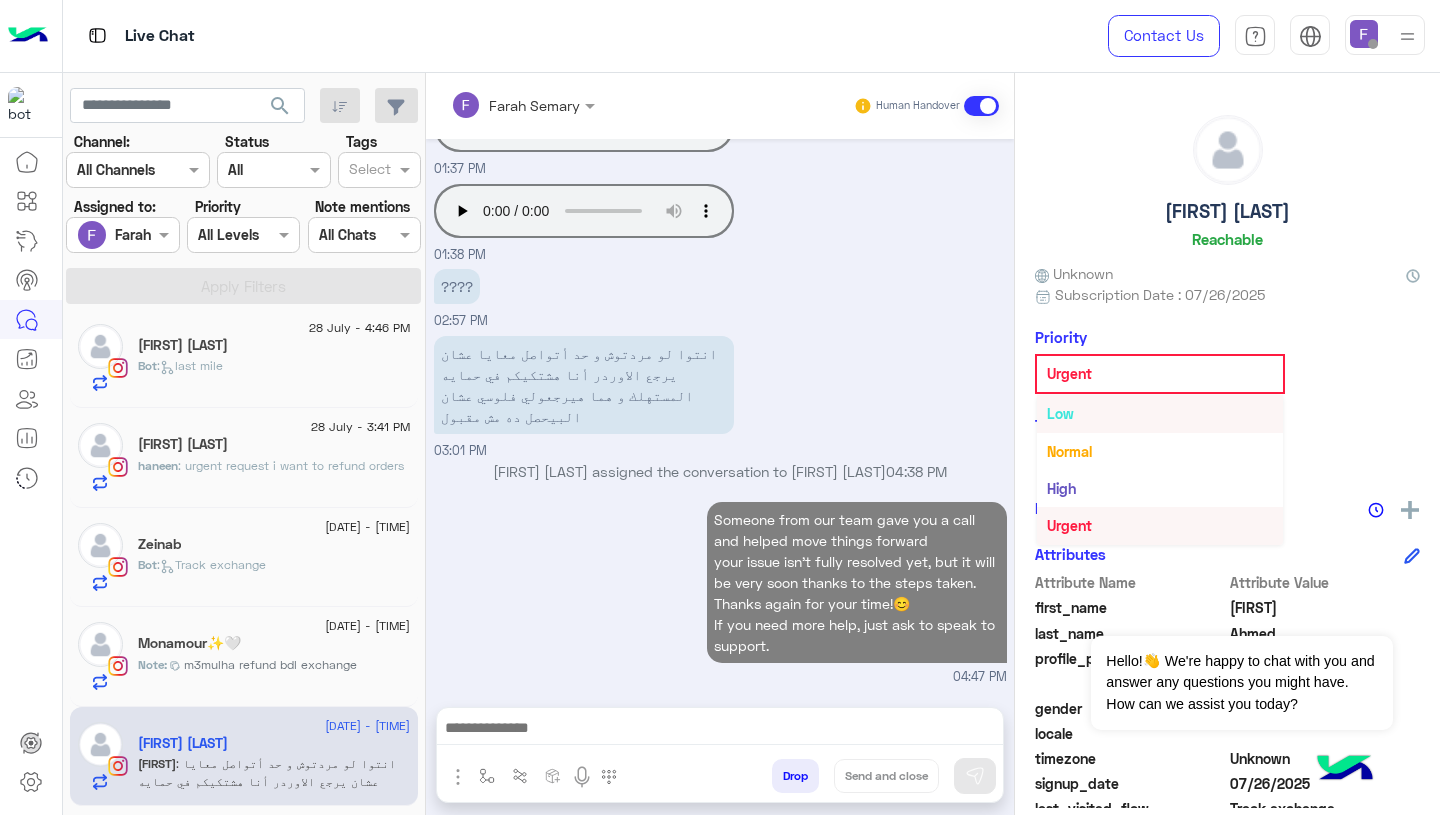 scroll, scrollTop: 0, scrollLeft: 0, axis: both 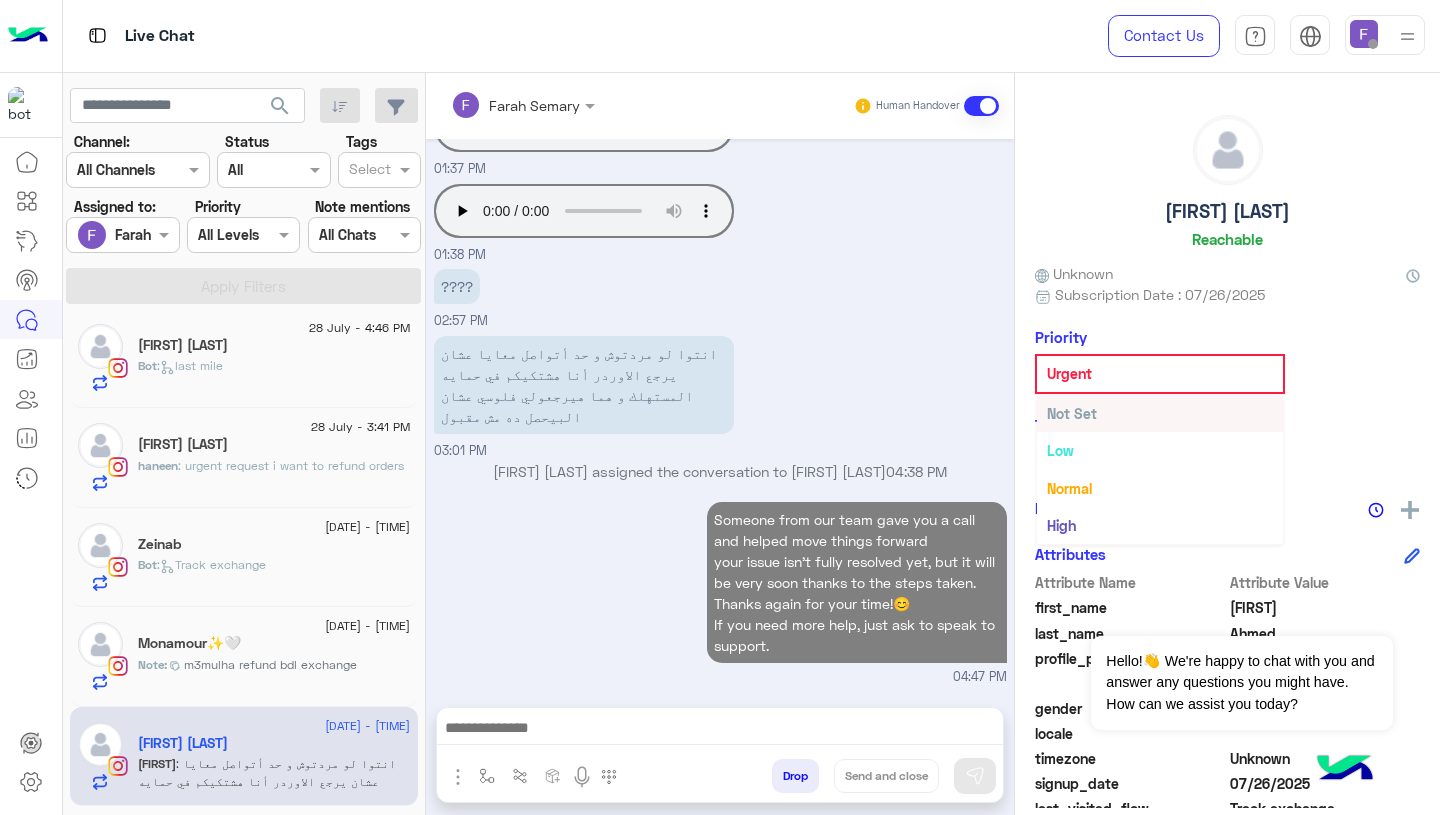 click on "Not Set" at bounding box center (1160, 413) 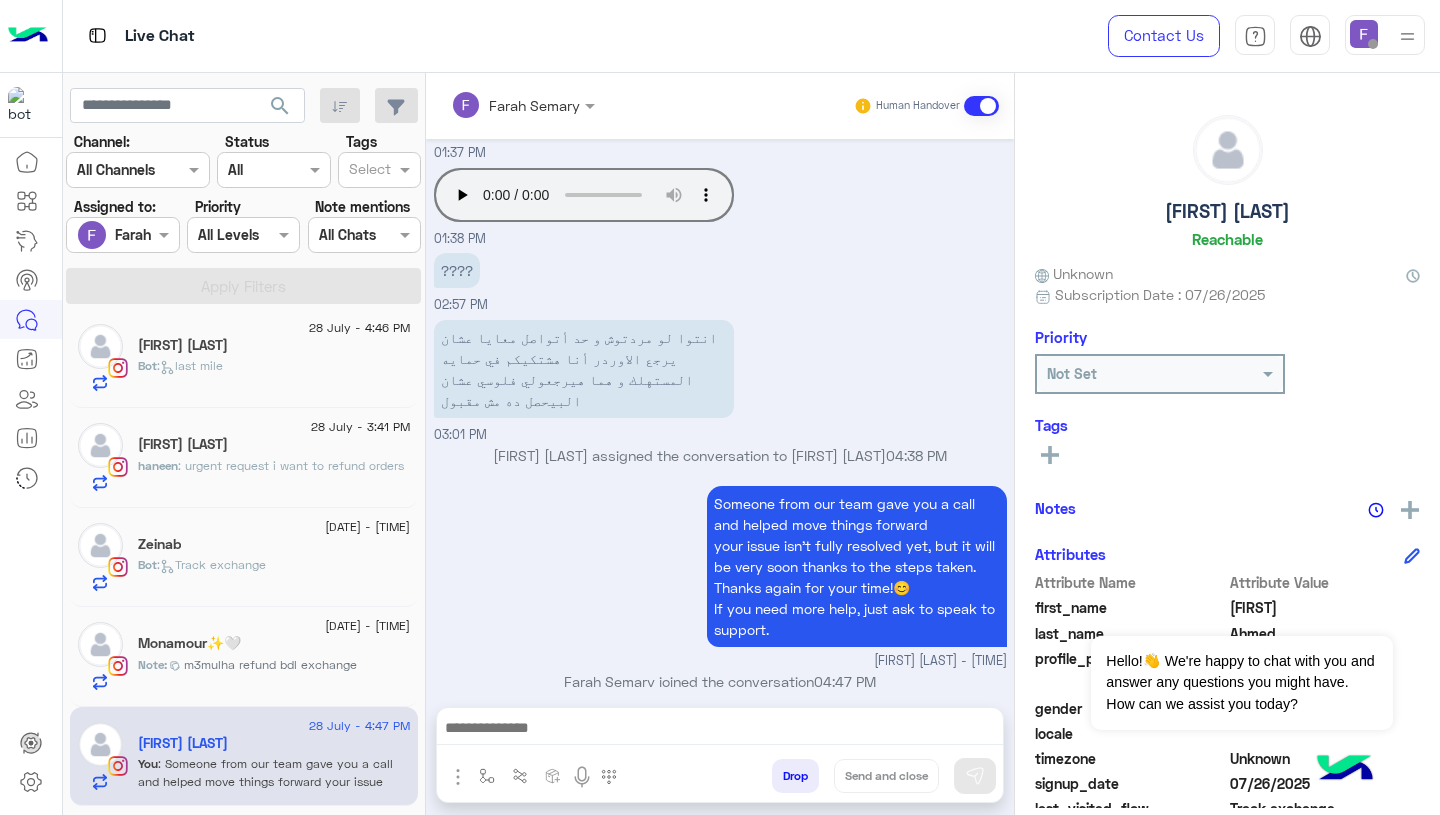scroll, scrollTop: 2014, scrollLeft: 0, axis: vertical 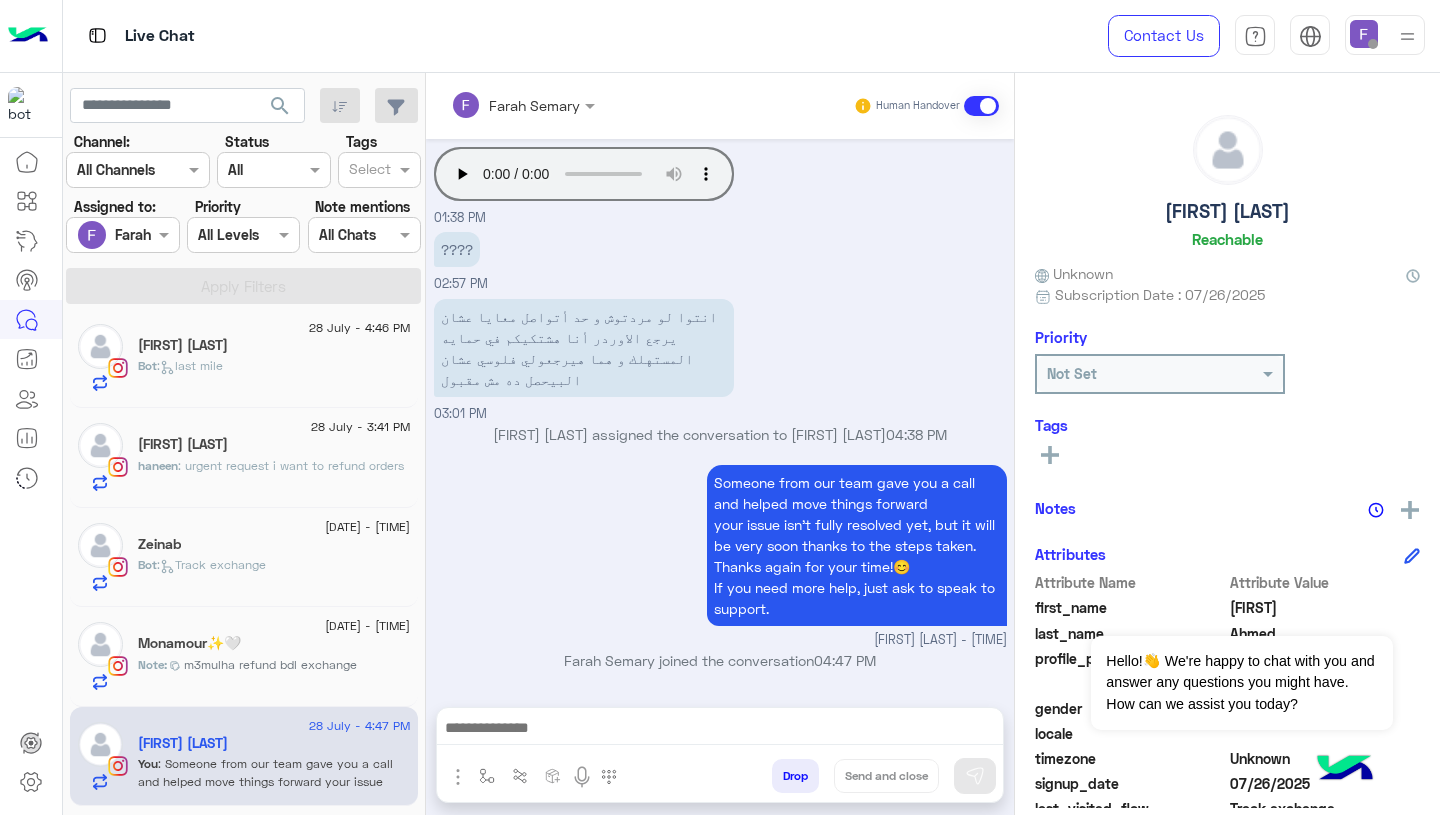 click on "Someone from our team gave you a call and helped move things forward  your issue isn’t fully resolved yet, but it will be very soon thanks to the steps taken. Thanks again for your time!😊  If you need more help, just ask to speak to support.  Farah Semary -  04:47 PM" at bounding box center [720, 555] 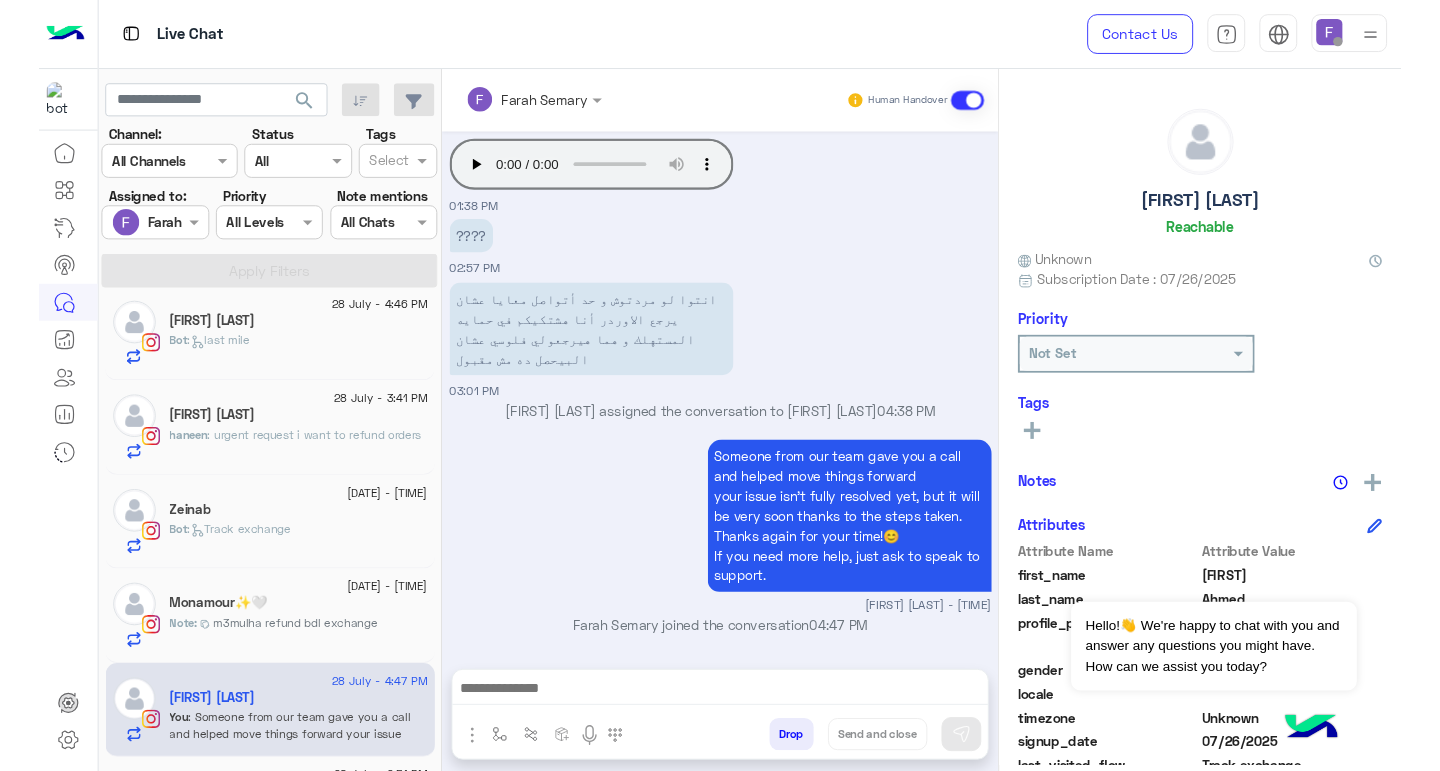 scroll, scrollTop: 0, scrollLeft: 0, axis: both 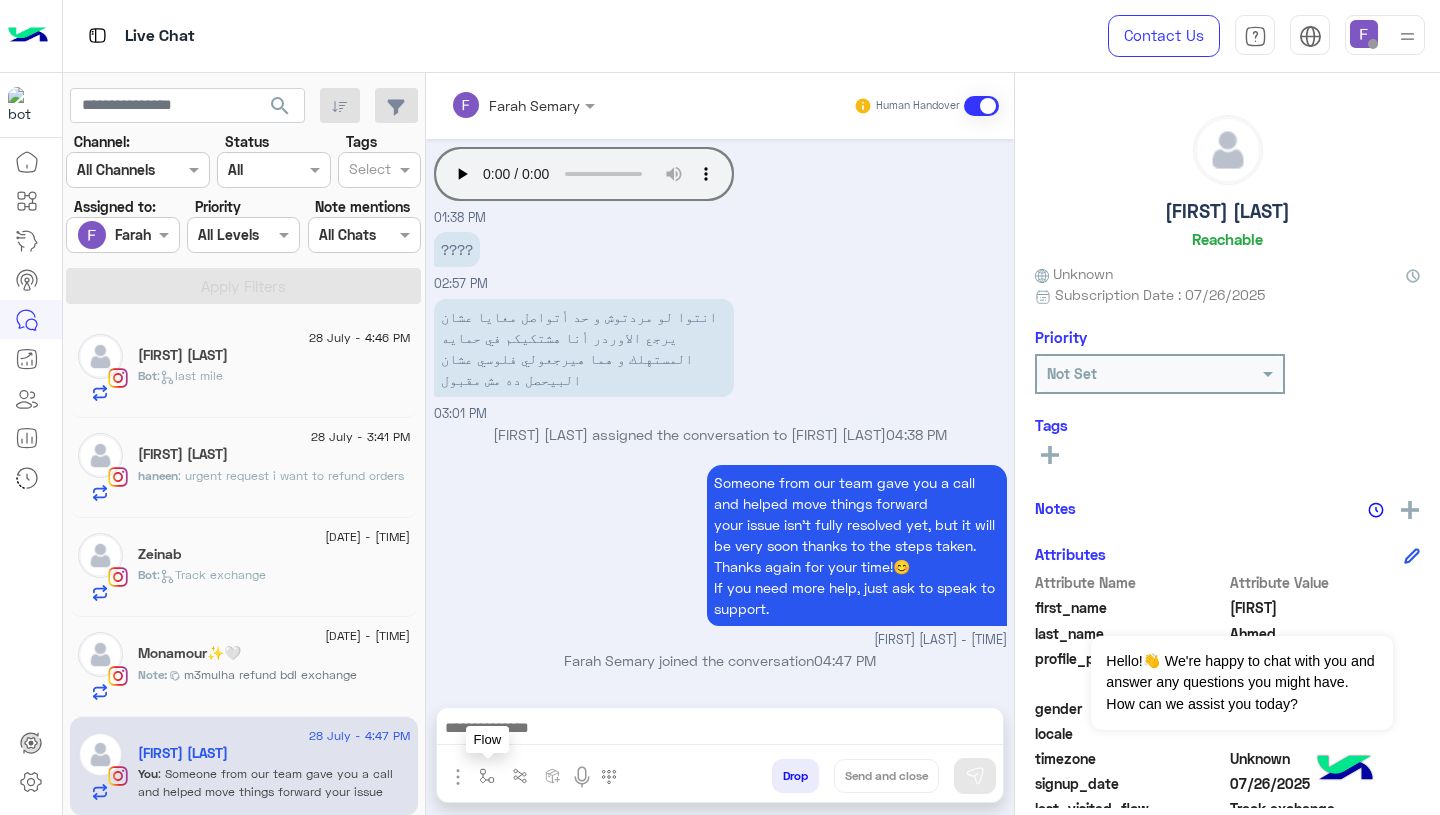 click at bounding box center [487, 776] 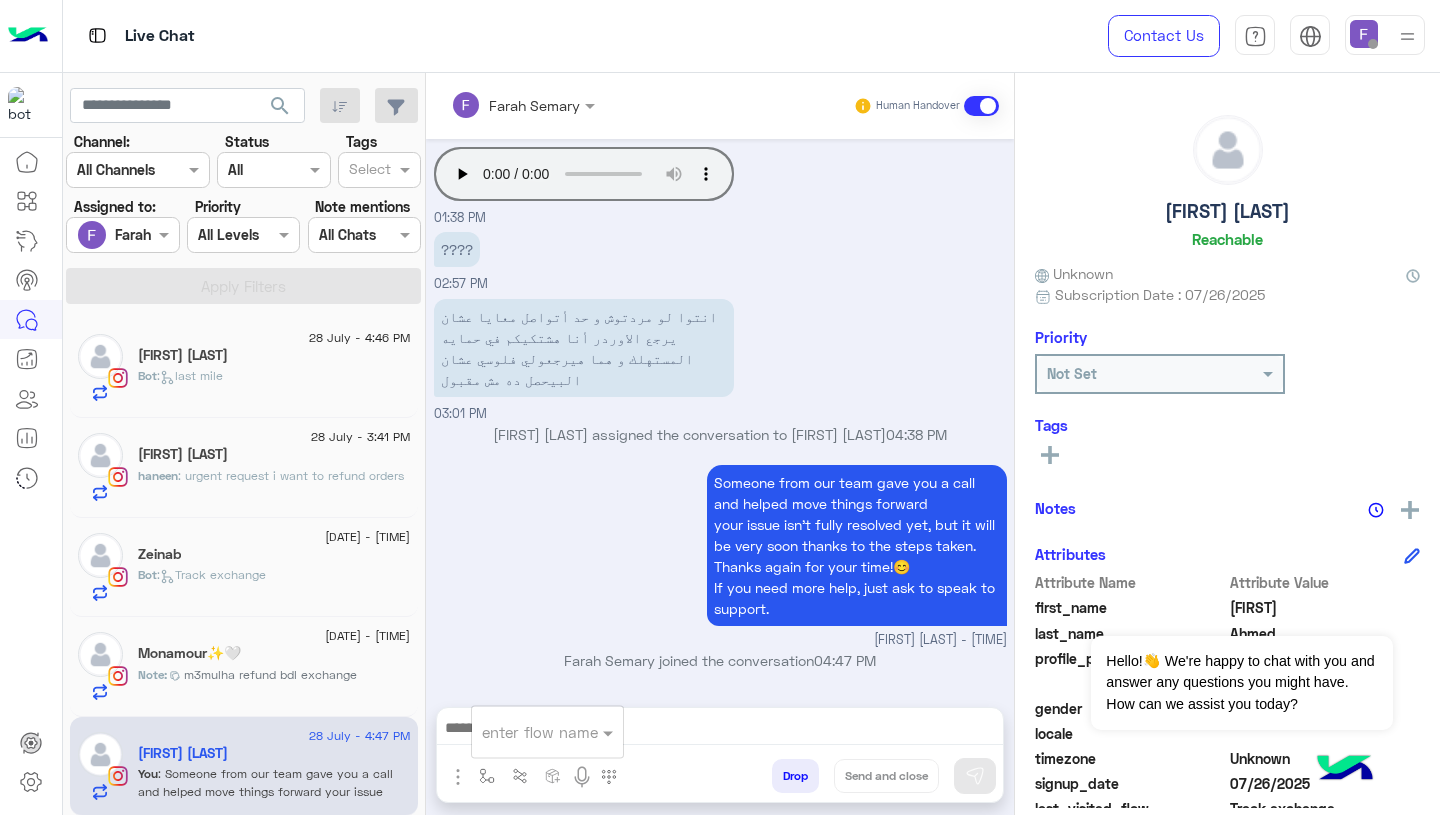 click at bounding box center [523, 732] 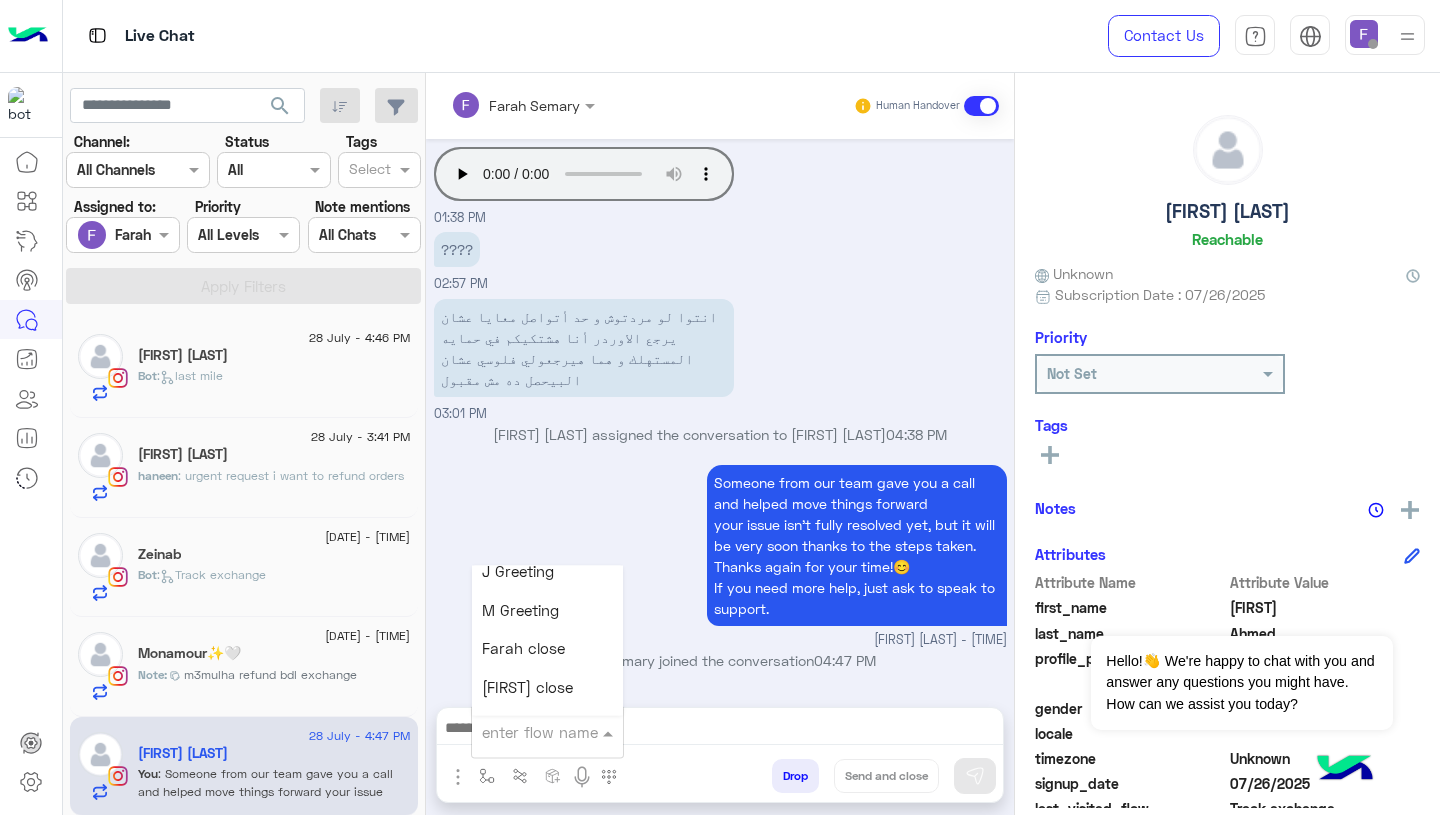 scroll, scrollTop: 2491, scrollLeft: 0, axis: vertical 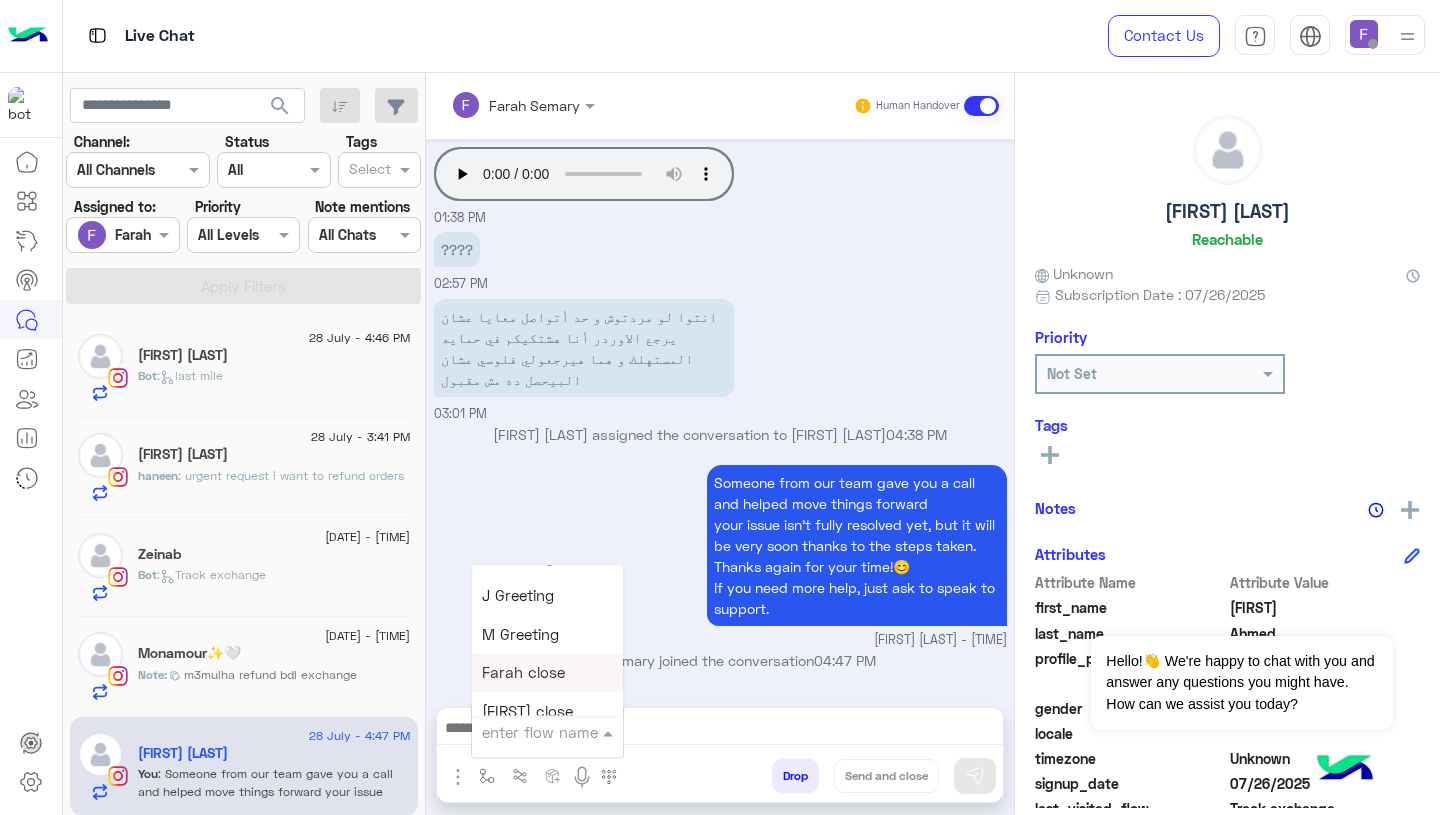 click on "Farah close" at bounding box center (547, 673) 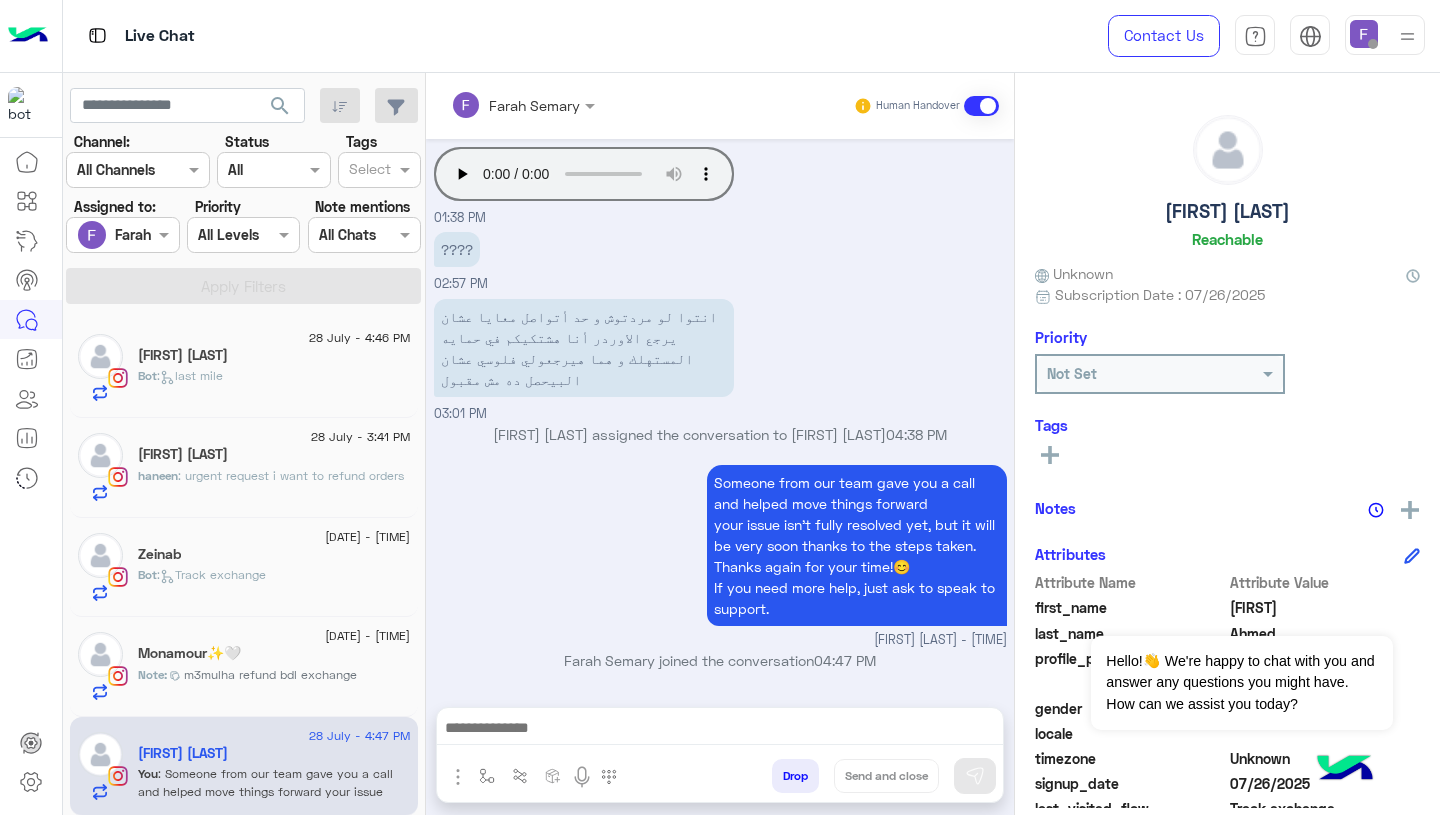 type on "**********" 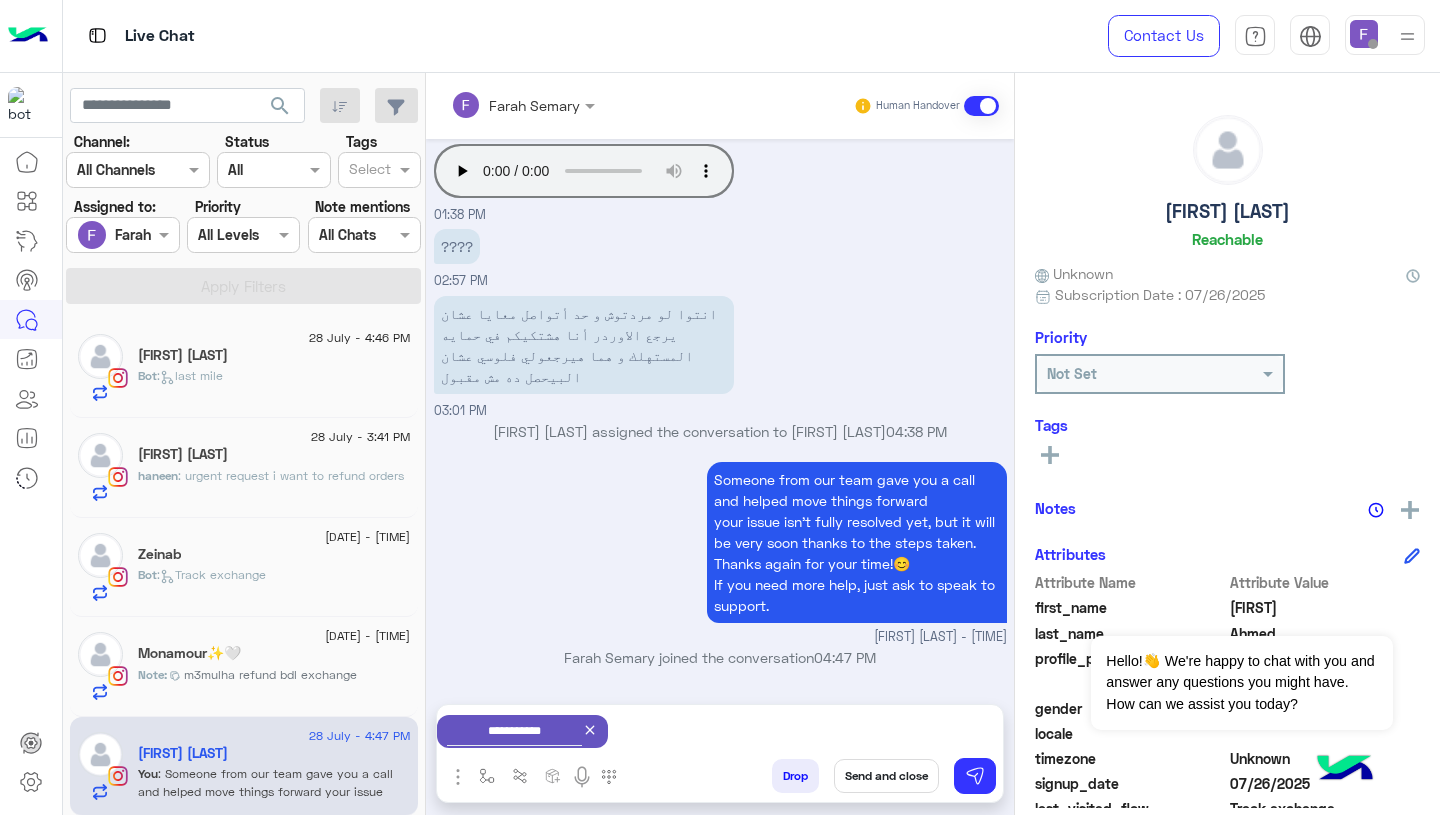 click on "Send and close" at bounding box center [886, 776] 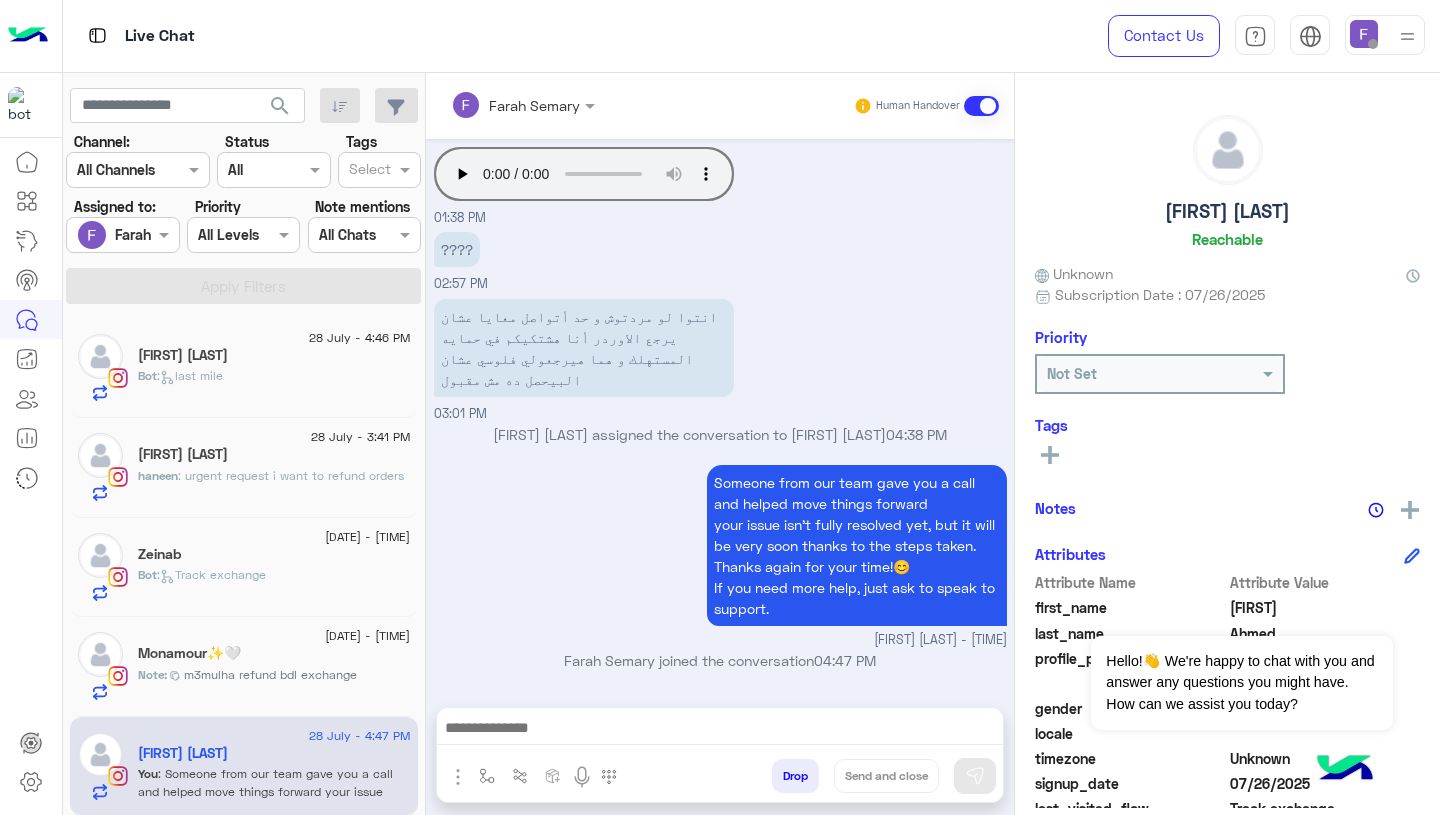 scroll, scrollTop: 2014, scrollLeft: 0, axis: vertical 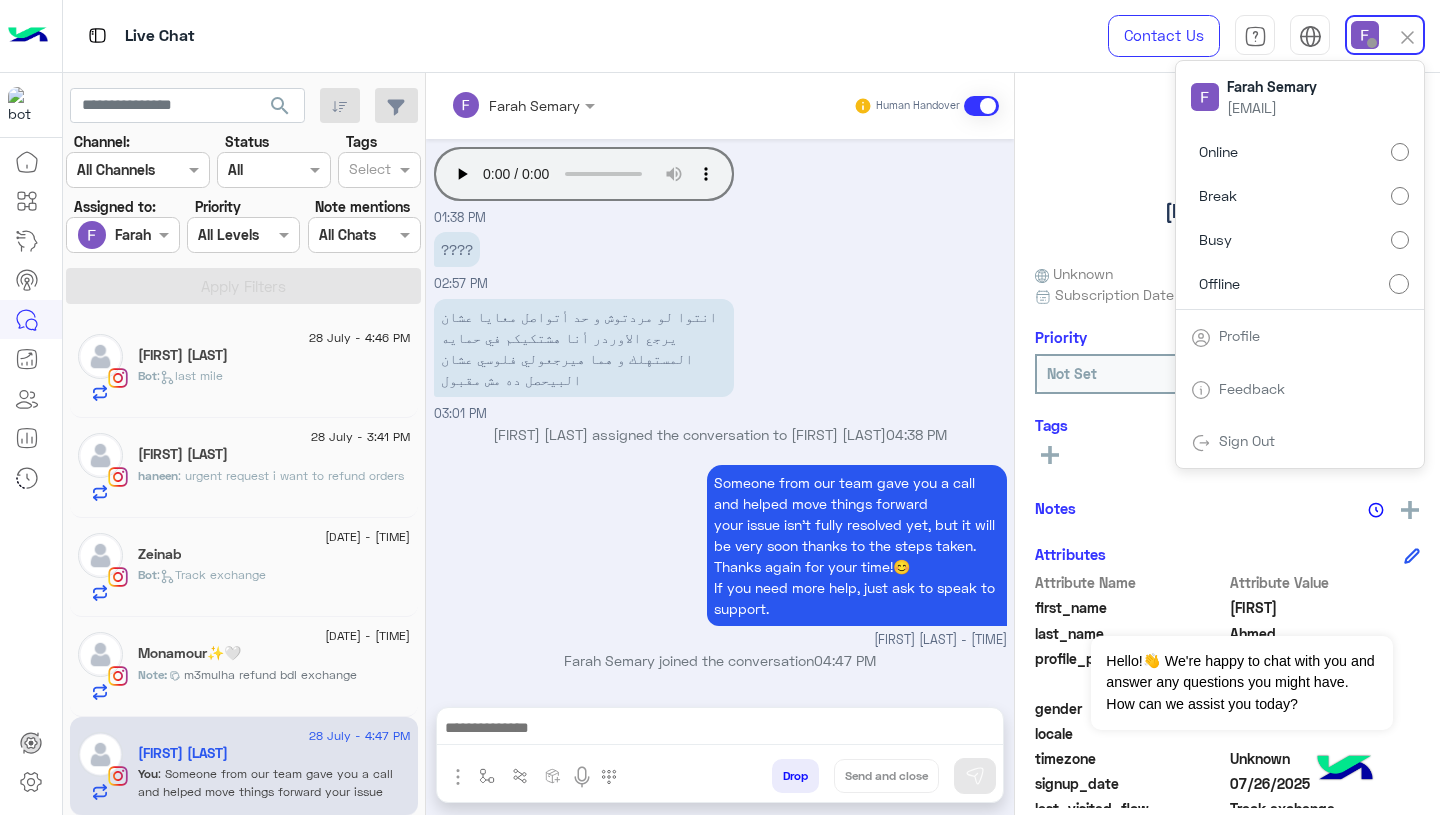 click on "Online" at bounding box center (1300, 152) 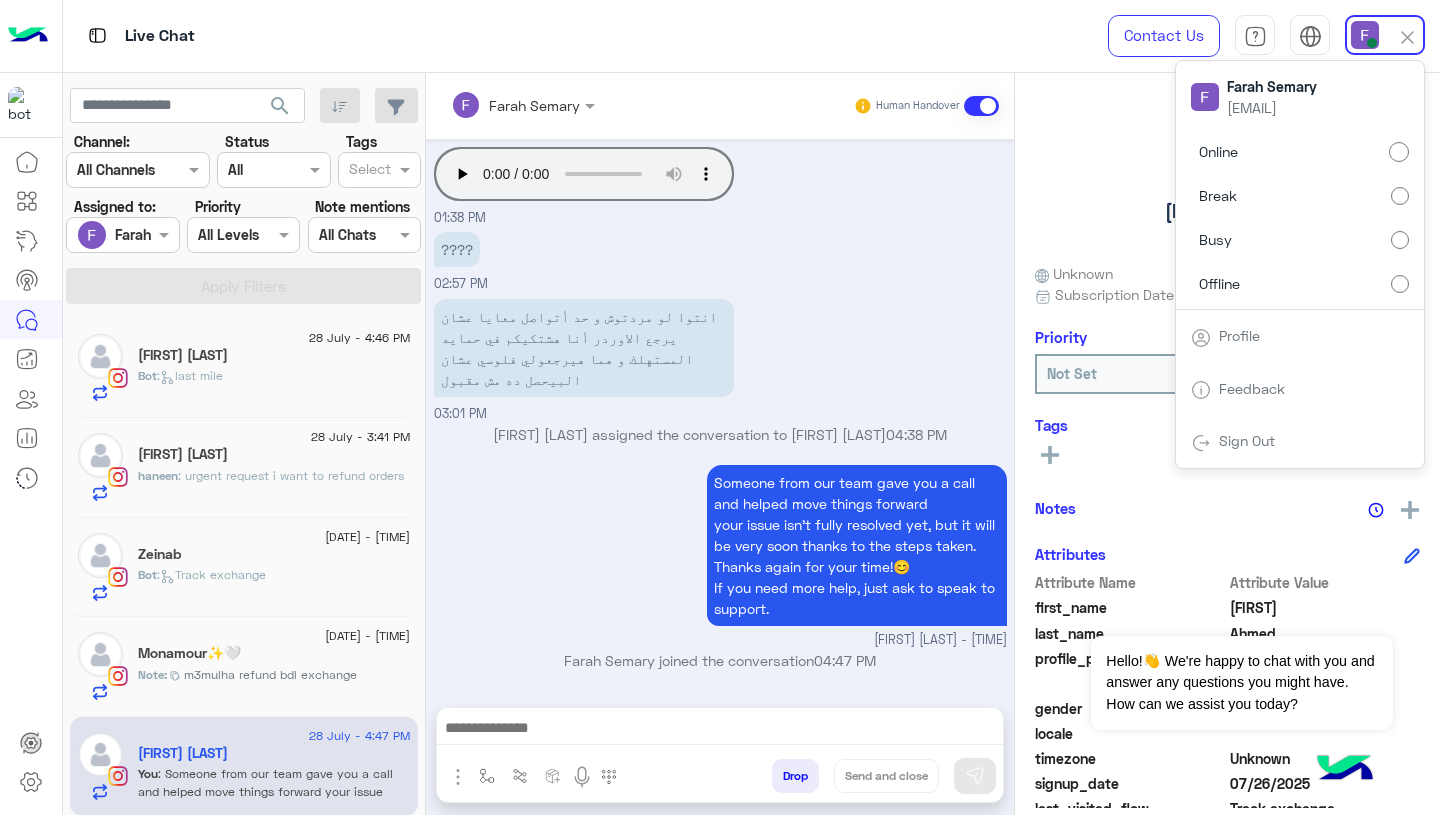 scroll, scrollTop: 2050, scrollLeft: 0, axis: vertical 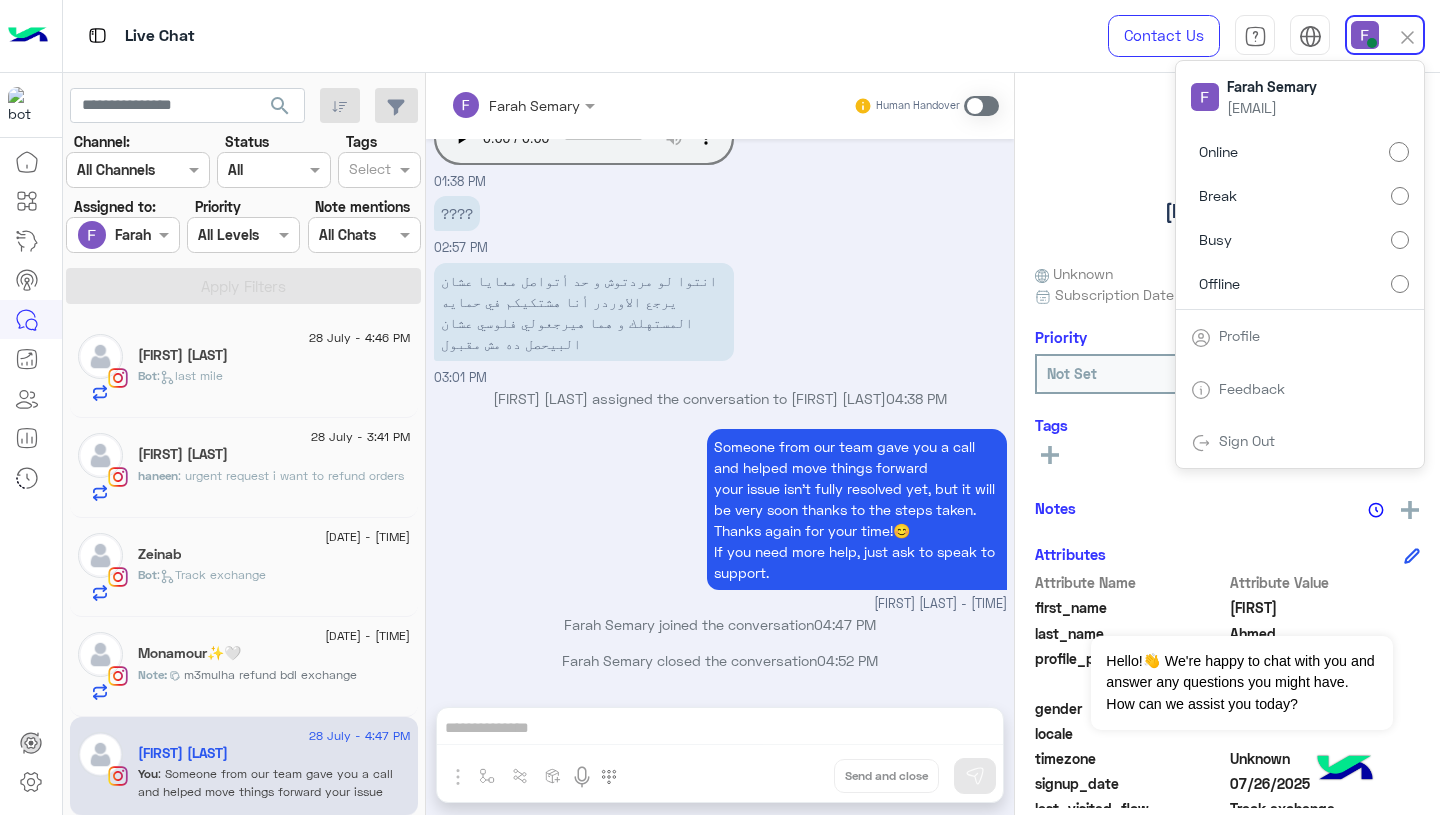 click on "Farah Semary Human Handover     Jul 28, 2025    12:43 PM  I’d like to return and item that I got the hoodie and the pants   12:44 PM  I need a response asap please   12:45 PM  Replied to your story ???   01:09 PM  I need a response asap please .   01:09 PM  I need someone to respond or call me   01:23 PM  the sizes aren’t accurate I need to return the items   01:30 PM  !!!!????   01:30 PM   Support for Exchange/Refund    01:30 PM  We're here to help! You’re in the queue and will be assigned to a CS agent shortly. Our team is available from 9 AM to 5 PM, so please stay tuned. Note: If you select "Return Menu," the conversation will close, and our agent won’t be able to respond unless you reach out again.    01:30 PM   Your browser does not support the audio tag.
01:36 PM   Your browser does not support the audio tag.
01:37 PM   Your browser does not support the audio tag.
01:37 PM   Your browser does not support the audio tag.
01:37 PM   Your browser does not support the audio tag.
????" at bounding box center [720, 448] 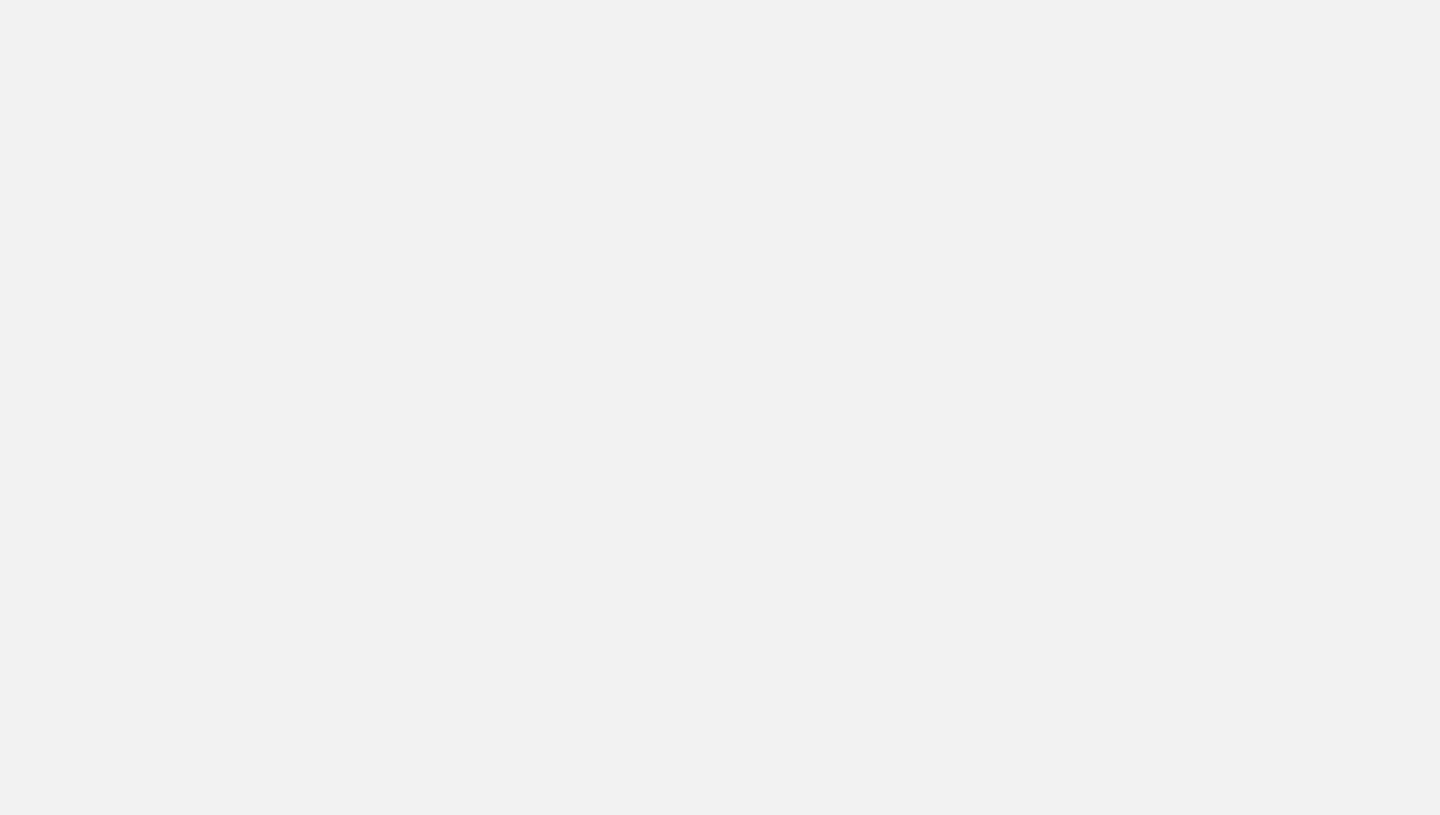 scroll, scrollTop: 0, scrollLeft: 0, axis: both 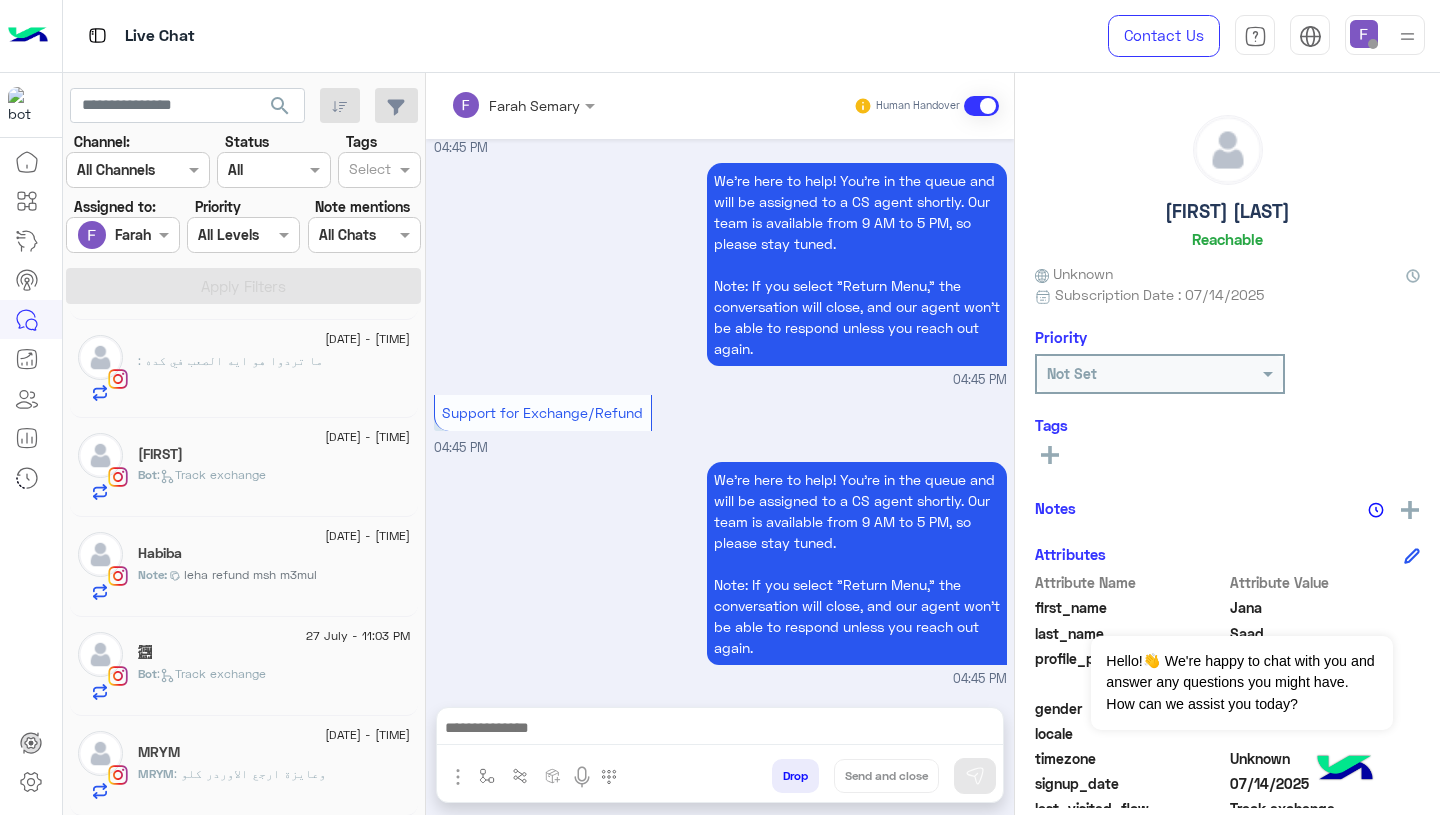 click on "MRYM" 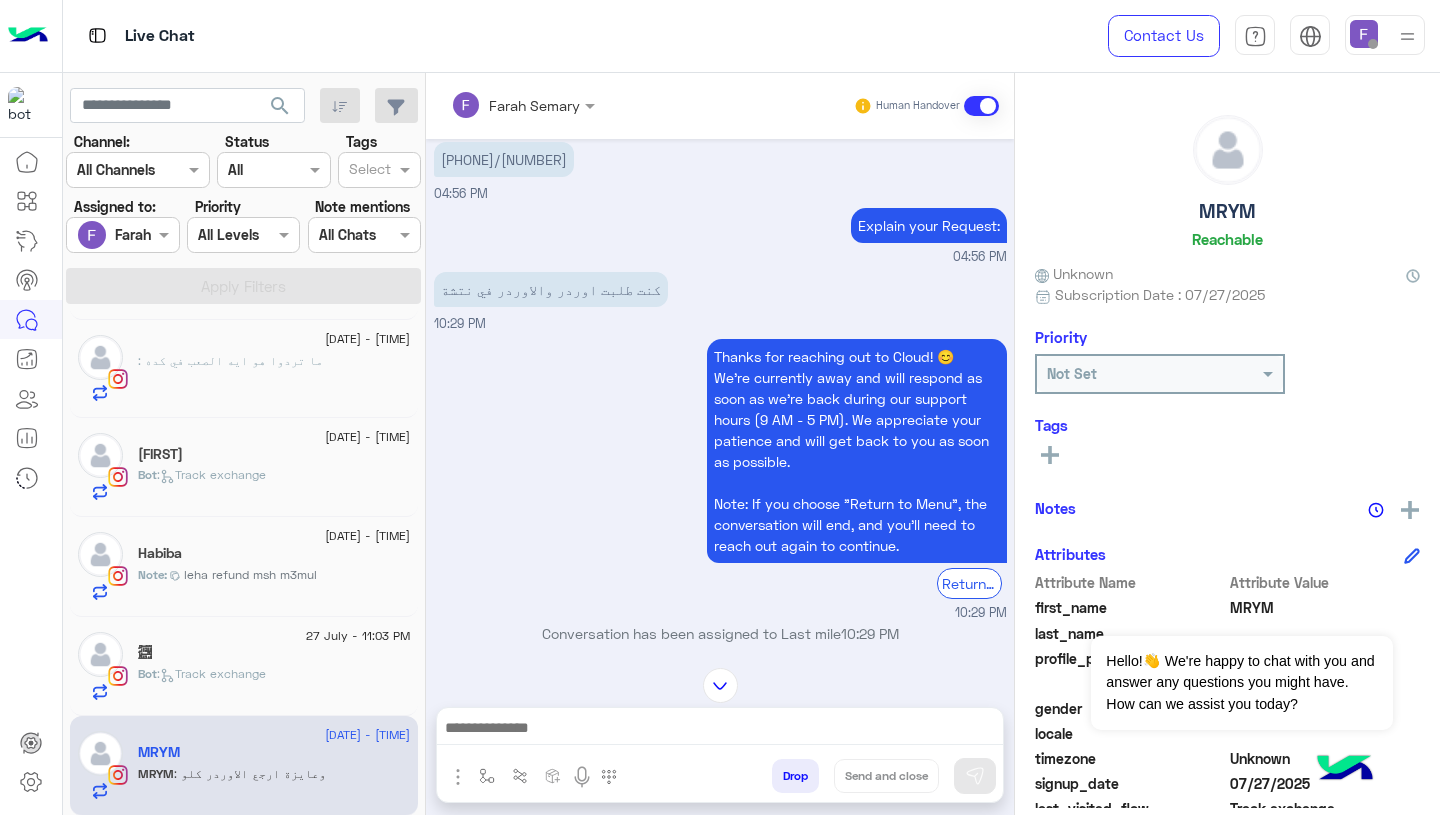 scroll, scrollTop: 1191, scrollLeft: 0, axis: vertical 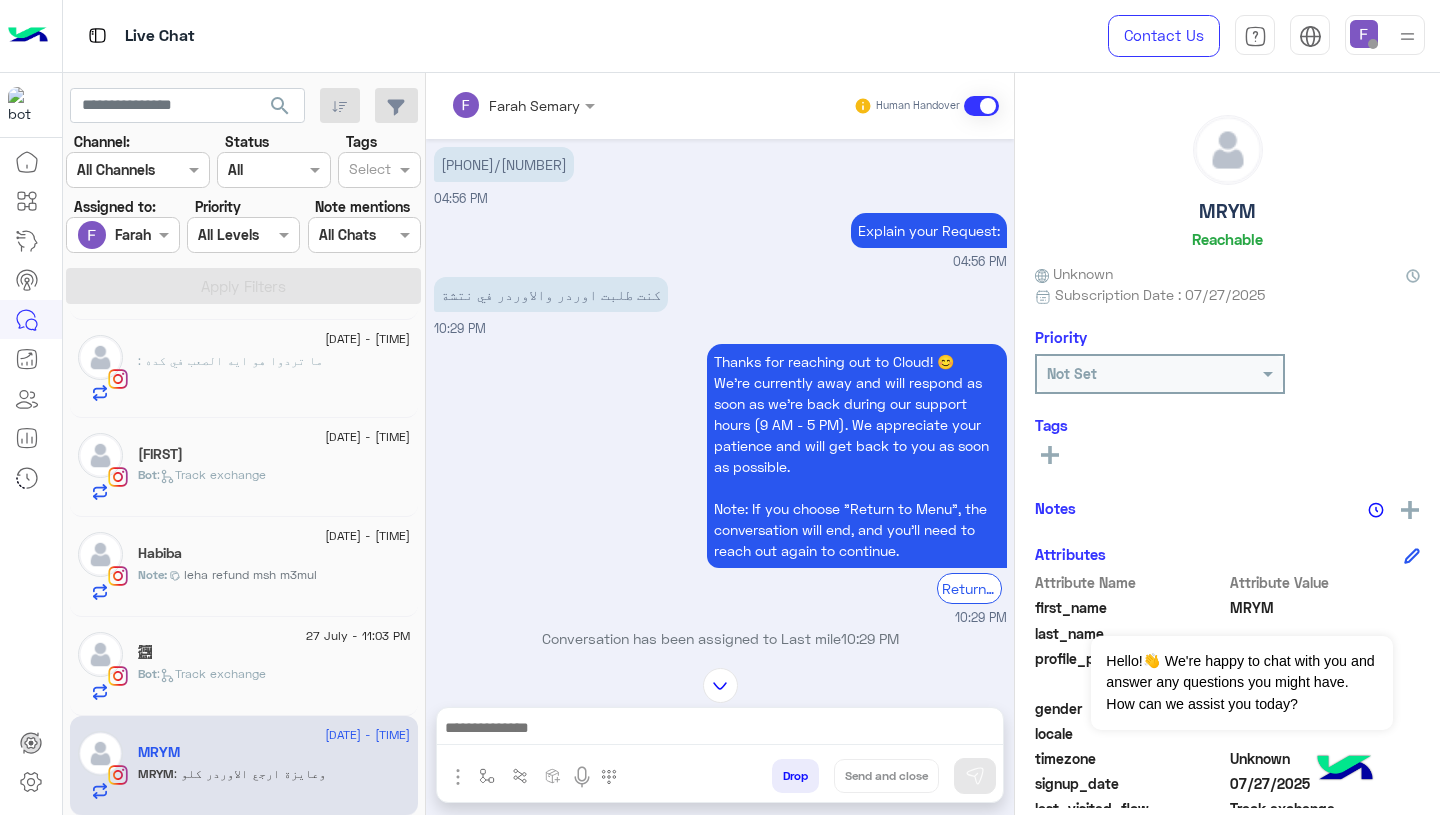 click on "كنت طلبت اوردر والاوردر في نتشة" at bounding box center [551, 294] 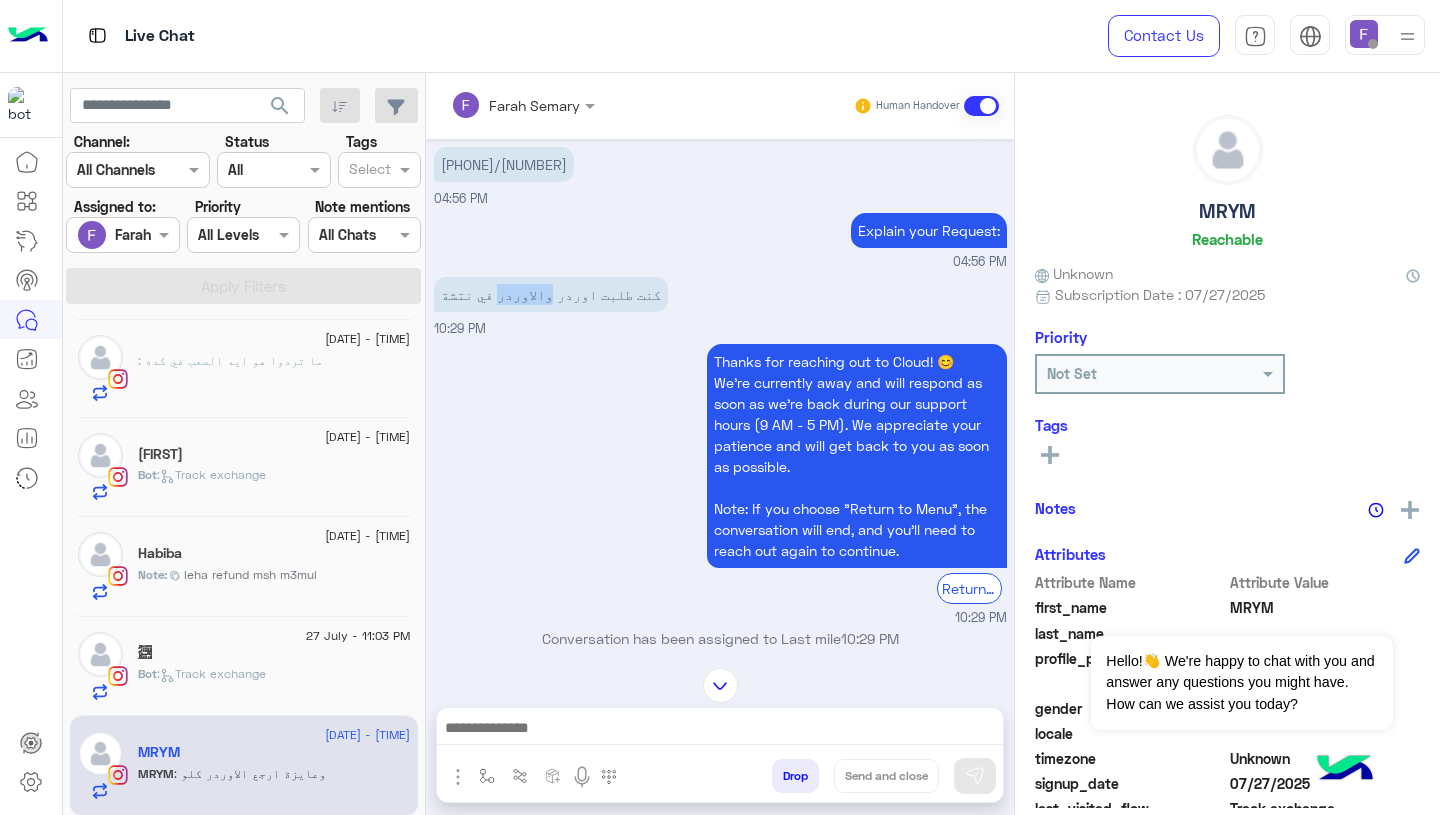 click on "كنت طلبت اوردر والاوردر في نتشة" at bounding box center (551, 294) 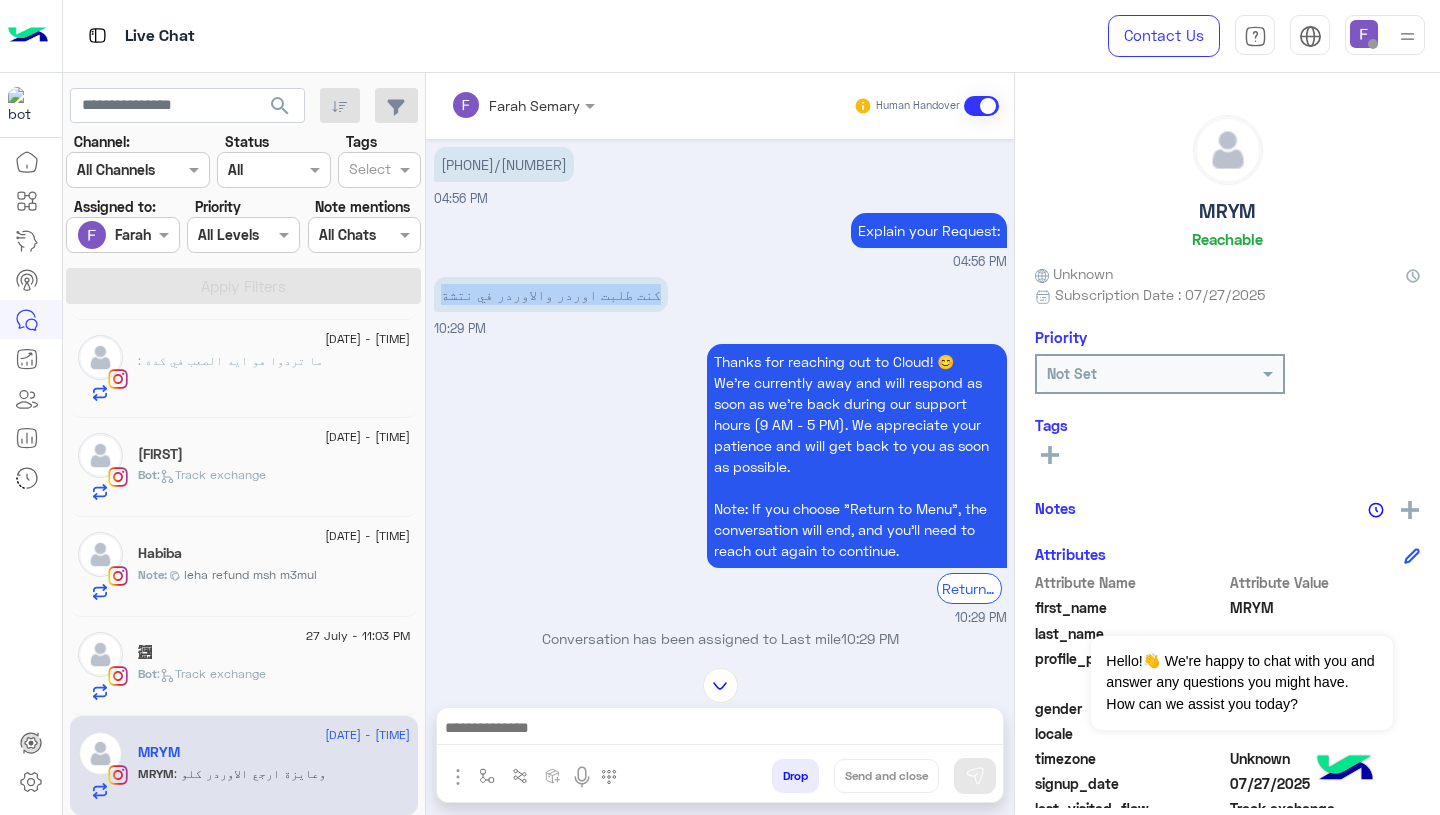 click on "كنت طلبت اوردر والاوردر في نتشة" at bounding box center [551, 294] 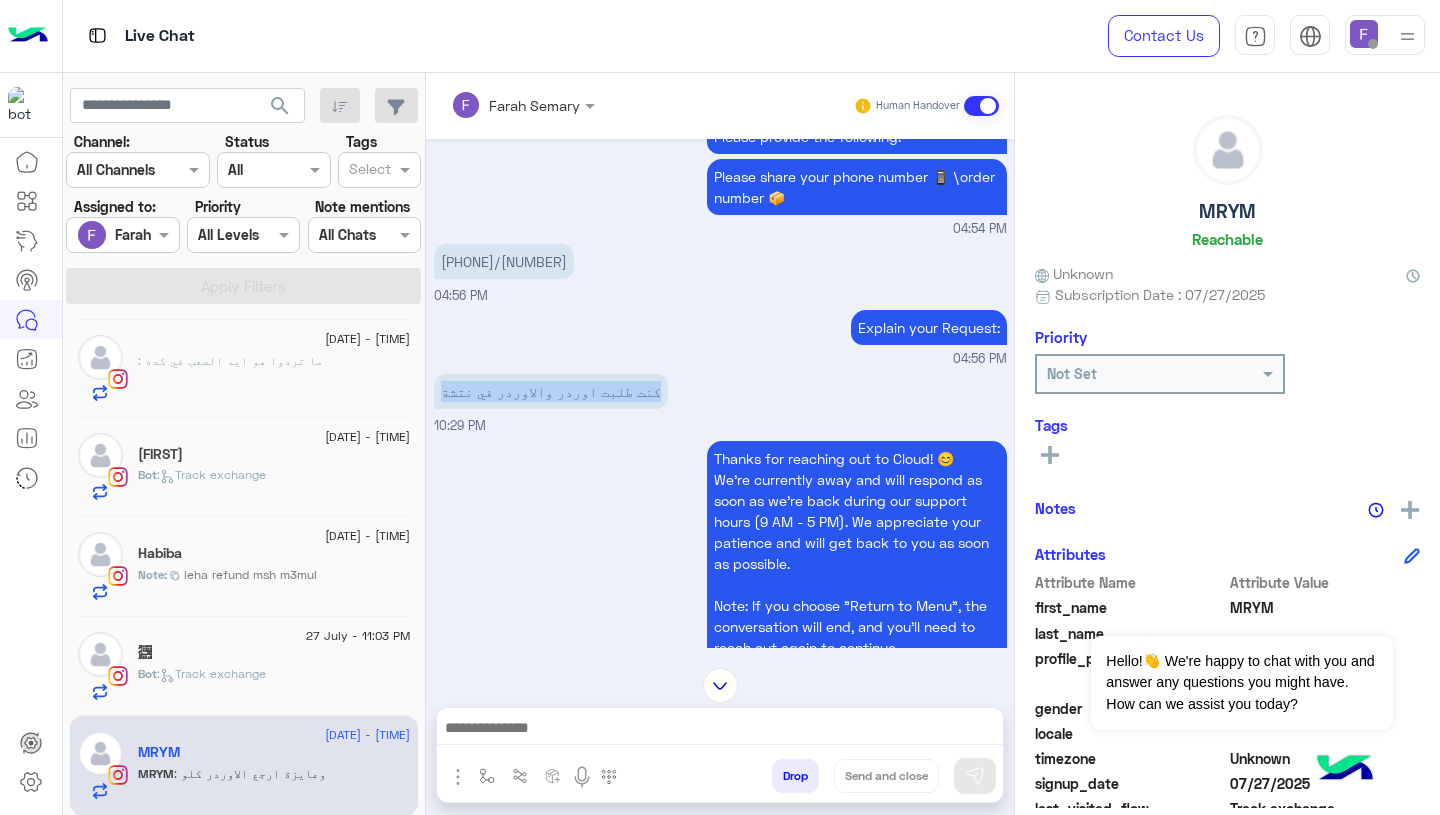 click on "Thanks for reaching out to Cloud! 😊 We're currently away and will respond as soon as we’re back during our support hours (9 AM - 5 PM). We appreciate your patience and will get back to you as soon as possible. Note: If you choose "Return to Menu", the conversation will end, and you’ll need to reach out again to continue.  Return to main menu     10:29 PM" at bounding box center [720, 580] 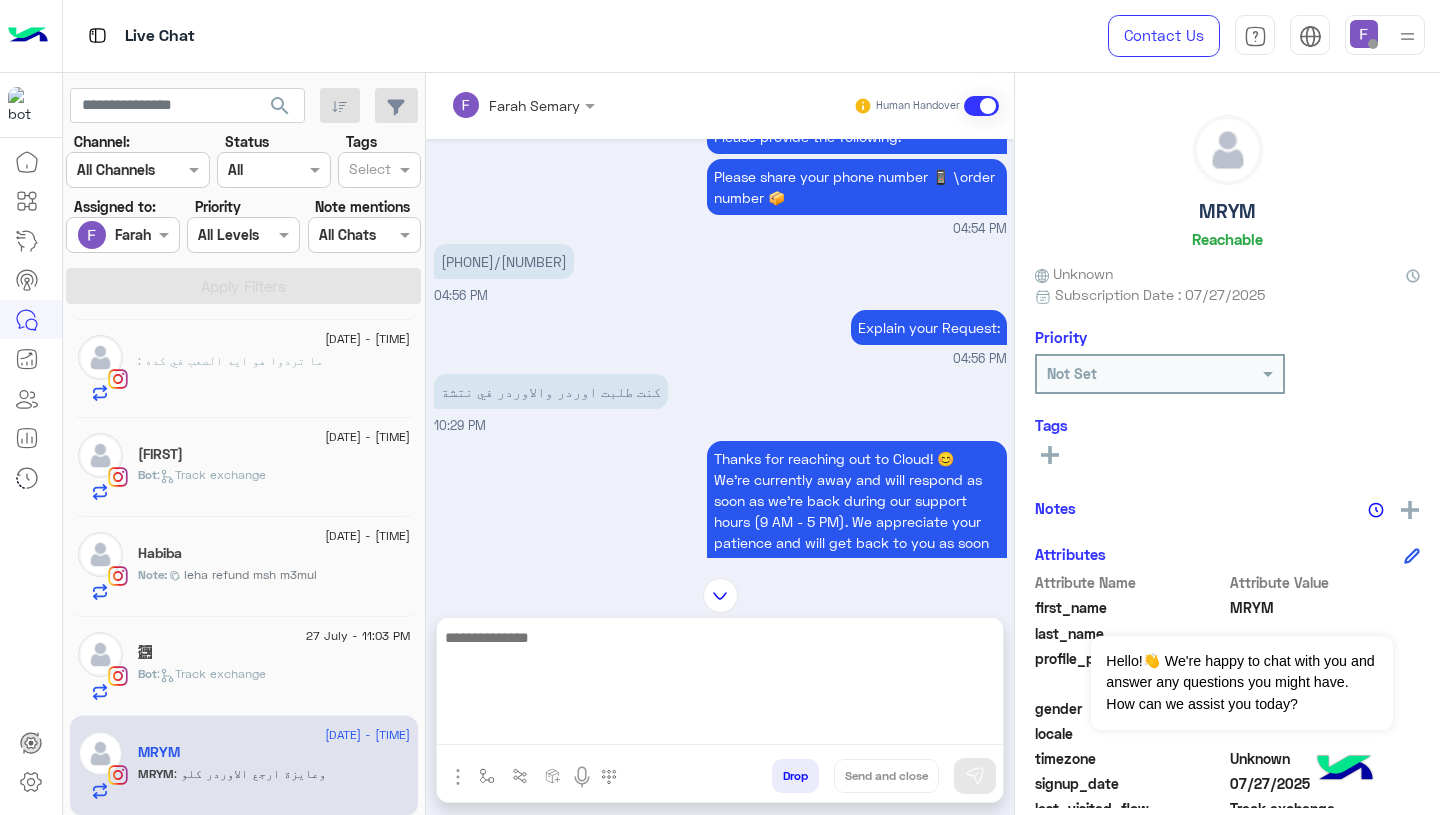 click at bounding box center (720, 685) 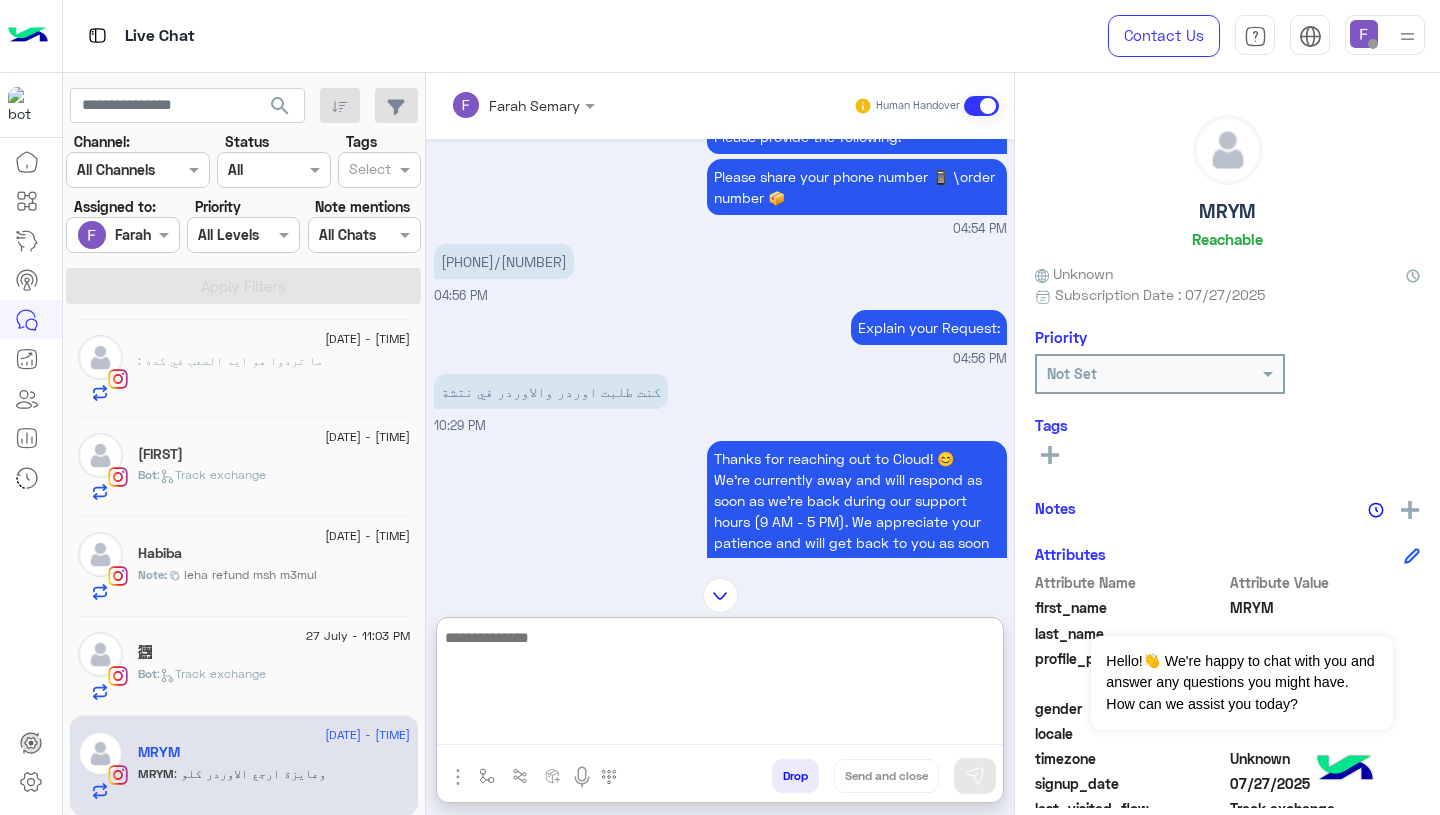 paste on "**********" 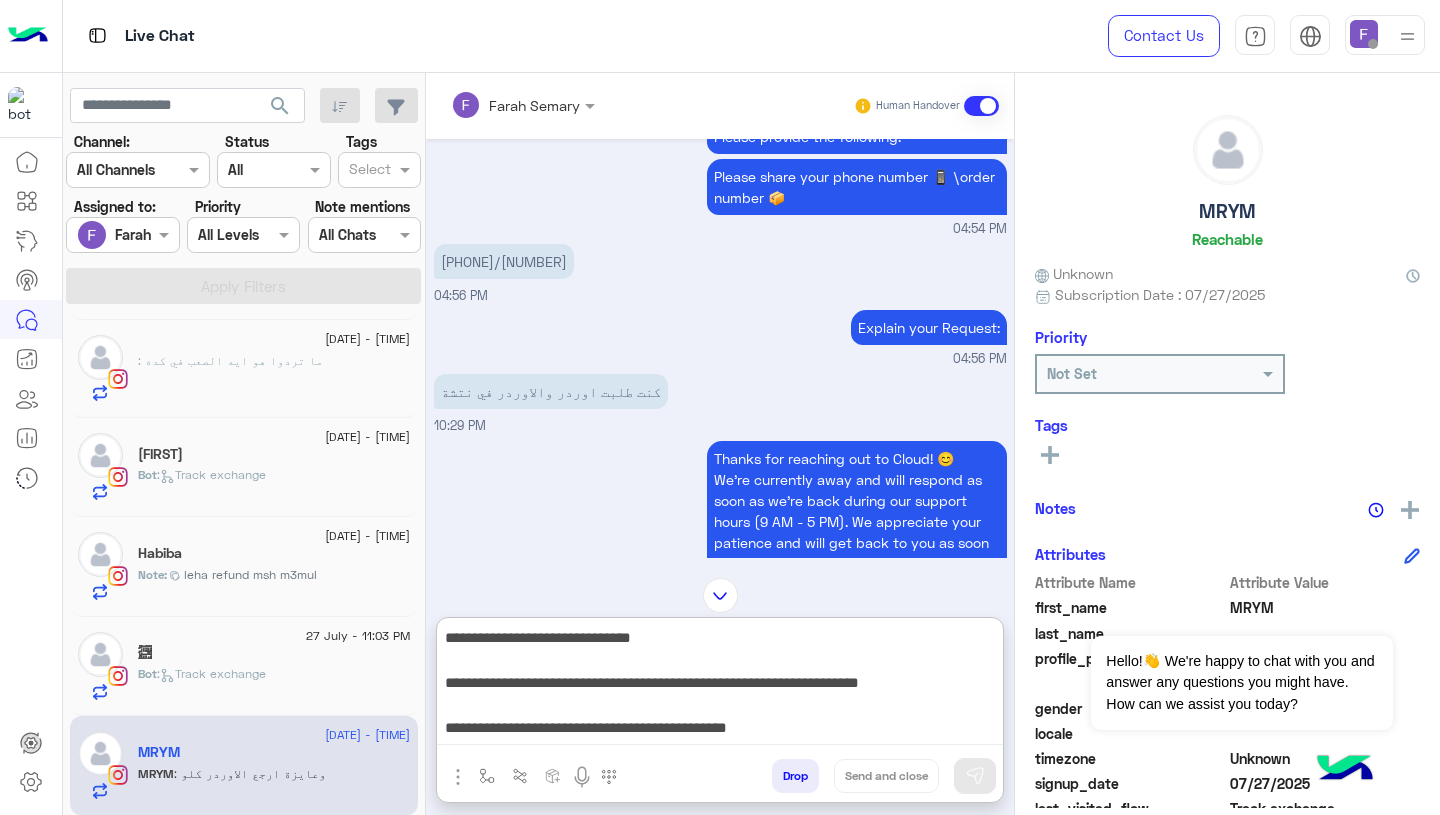 scroll, scrollTop: 308, scrollLeft: 0, axis: vertical 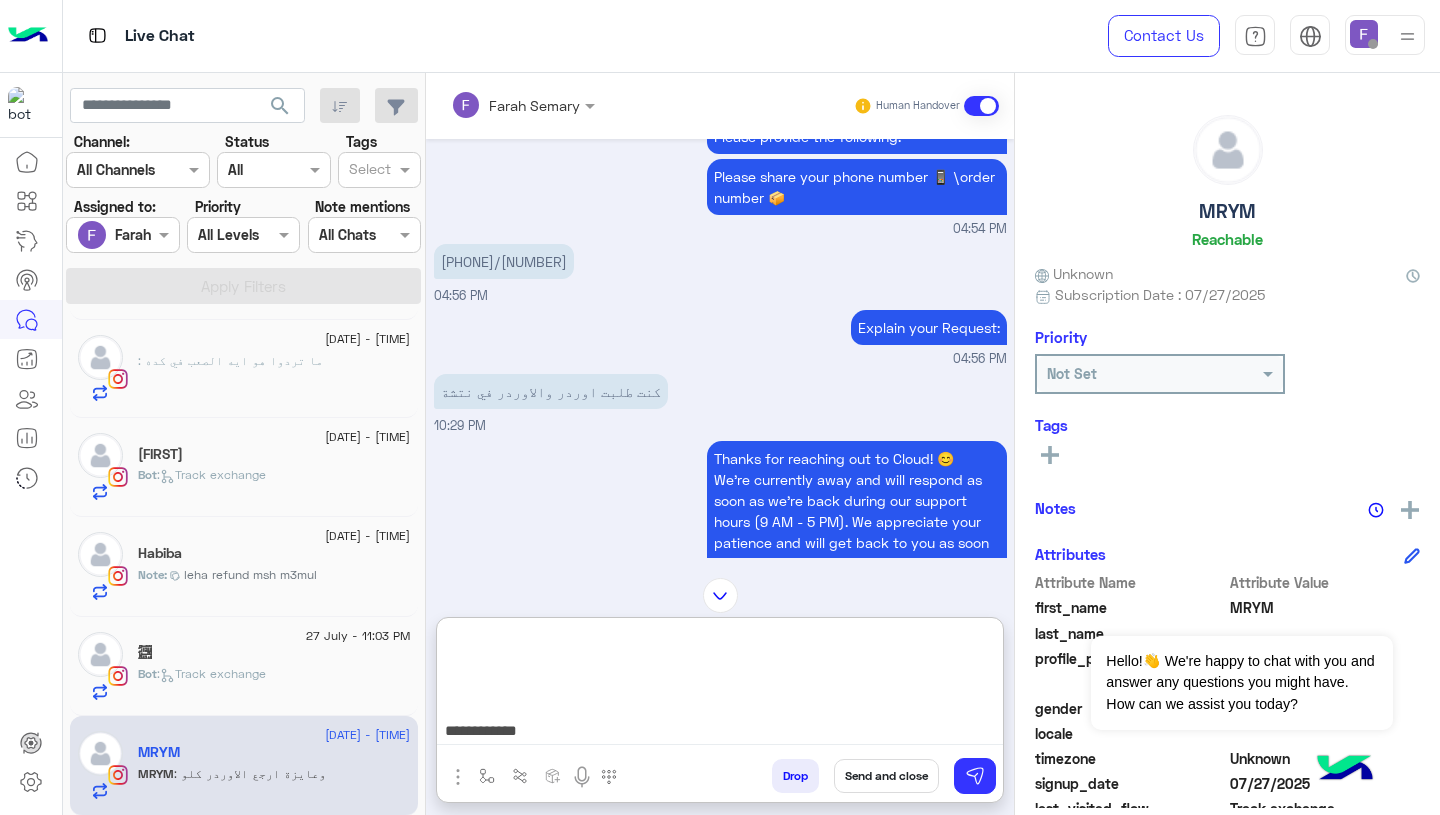 click on "**********" at bounding box center (720, 685) 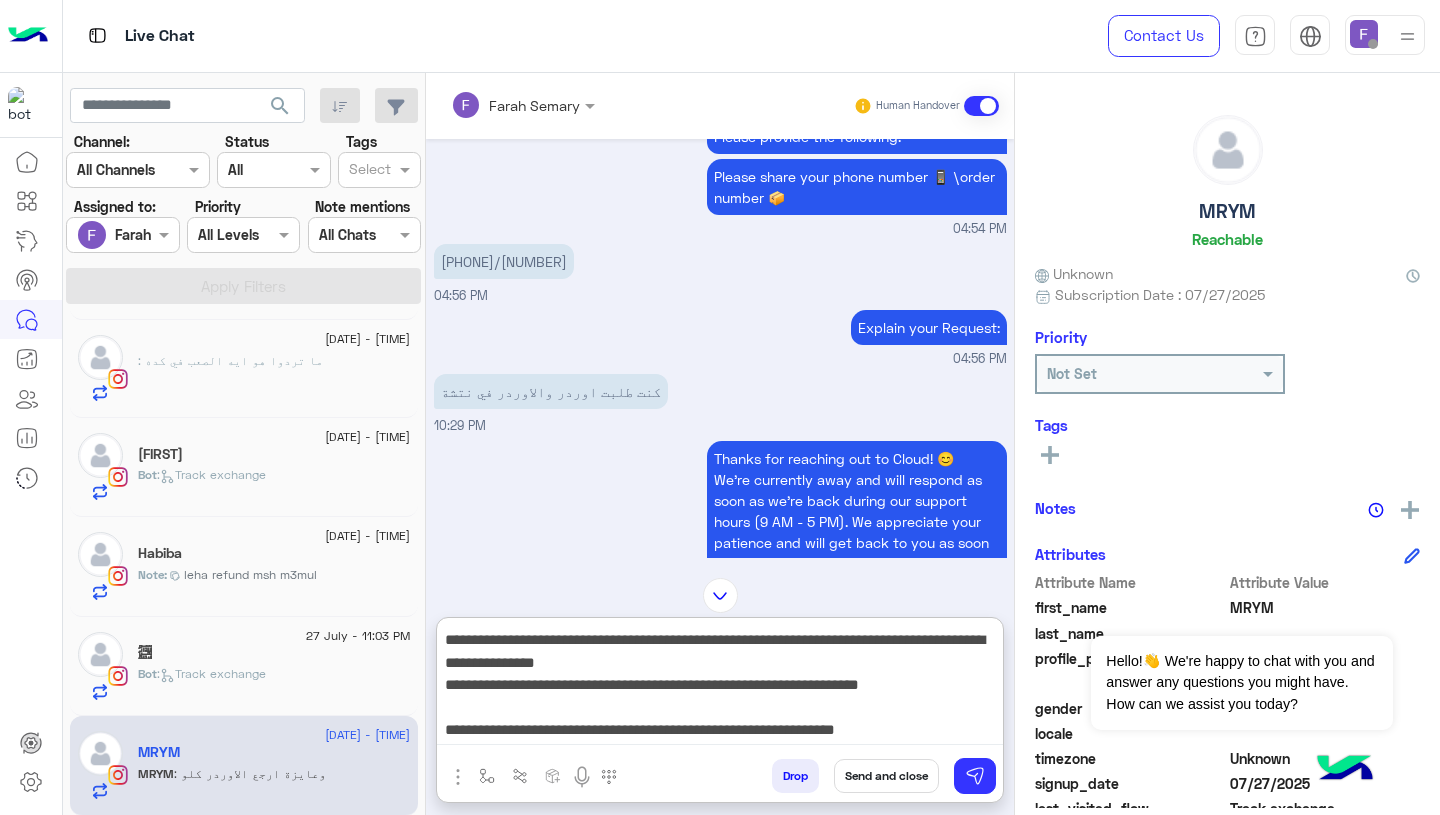 type on "**********" 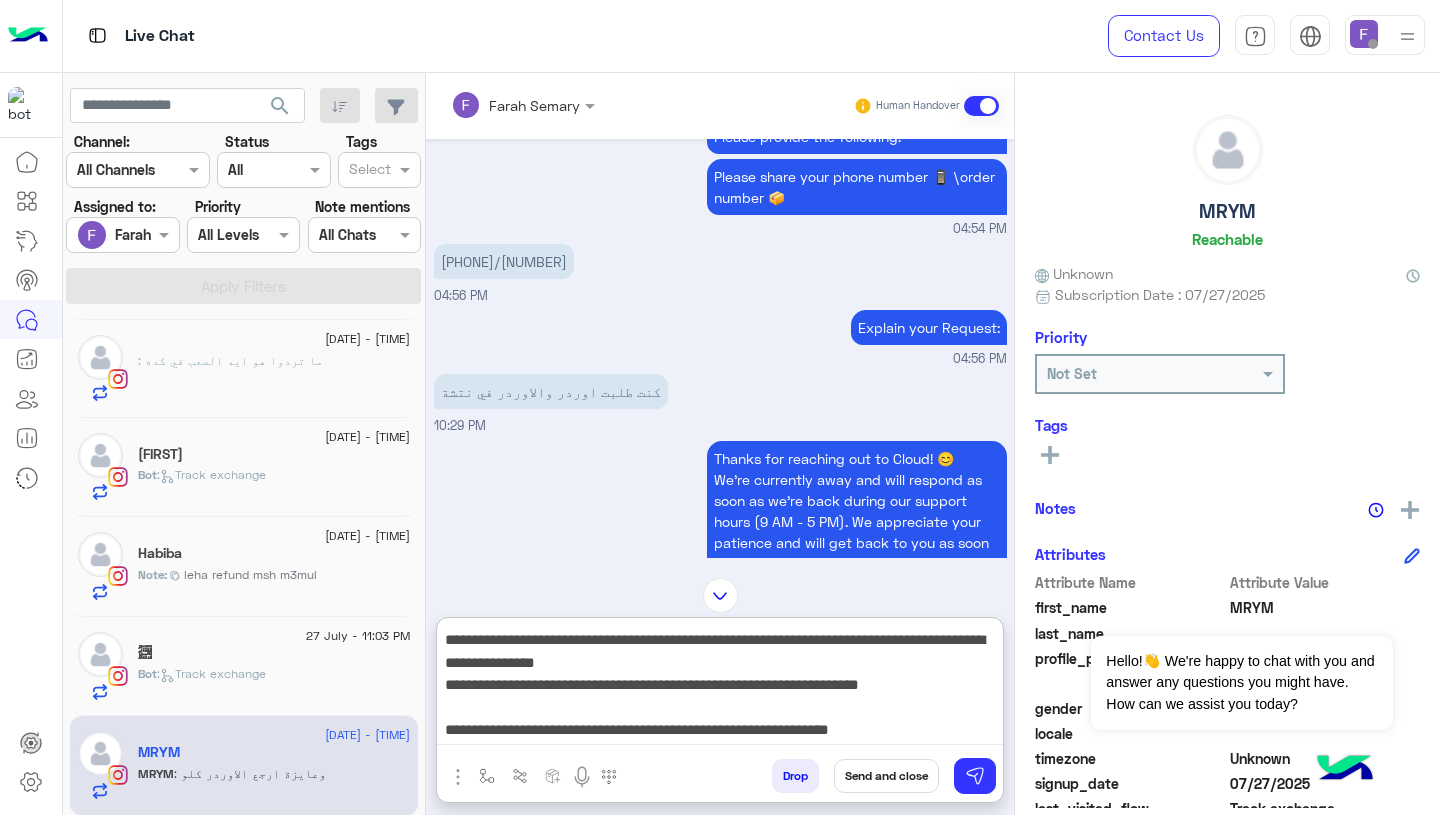 scroll, scrollTop: 222, scrollLeft: 0, axis: vertical 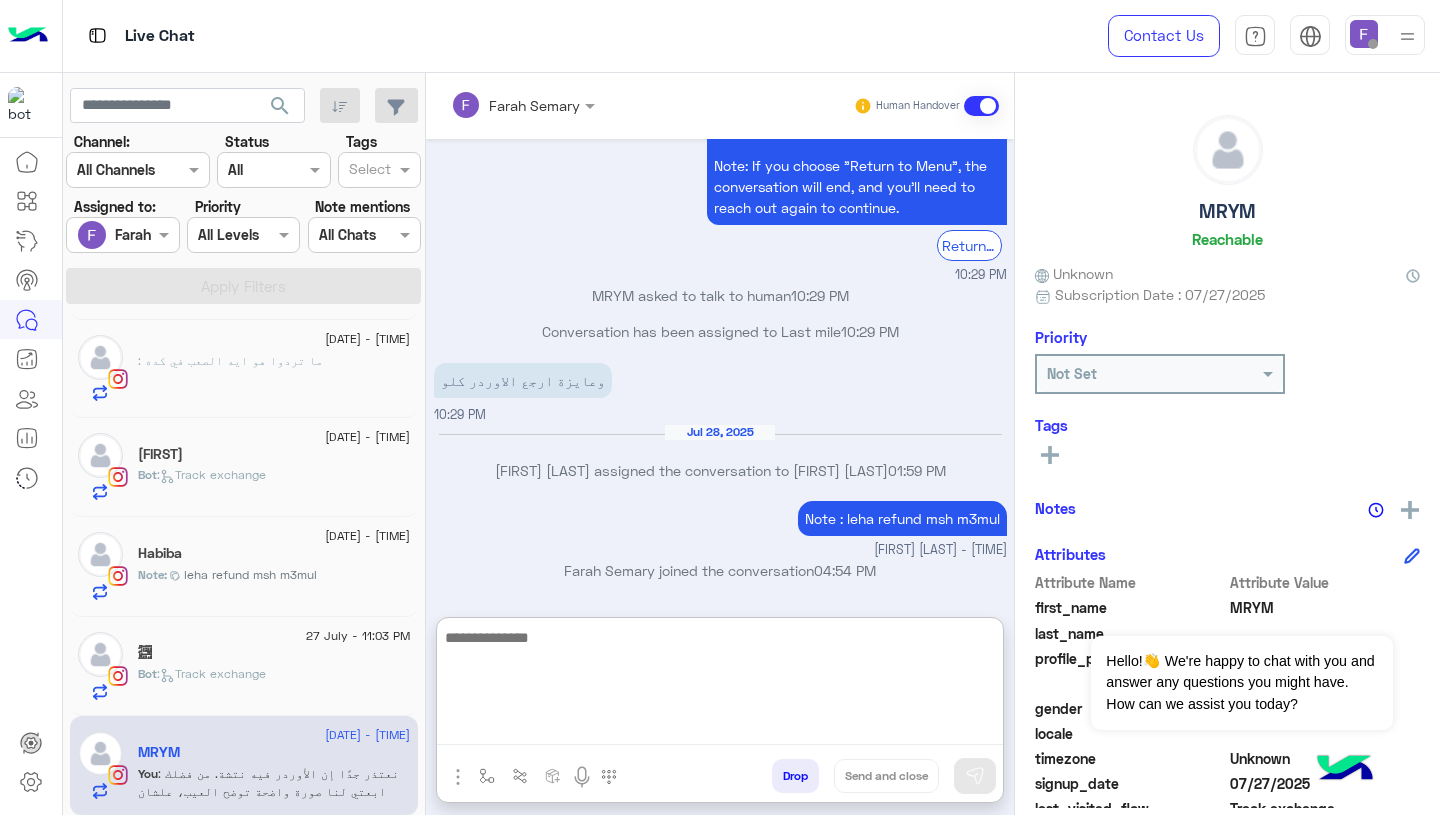 click on "Note :  leha refund msh m3mul" 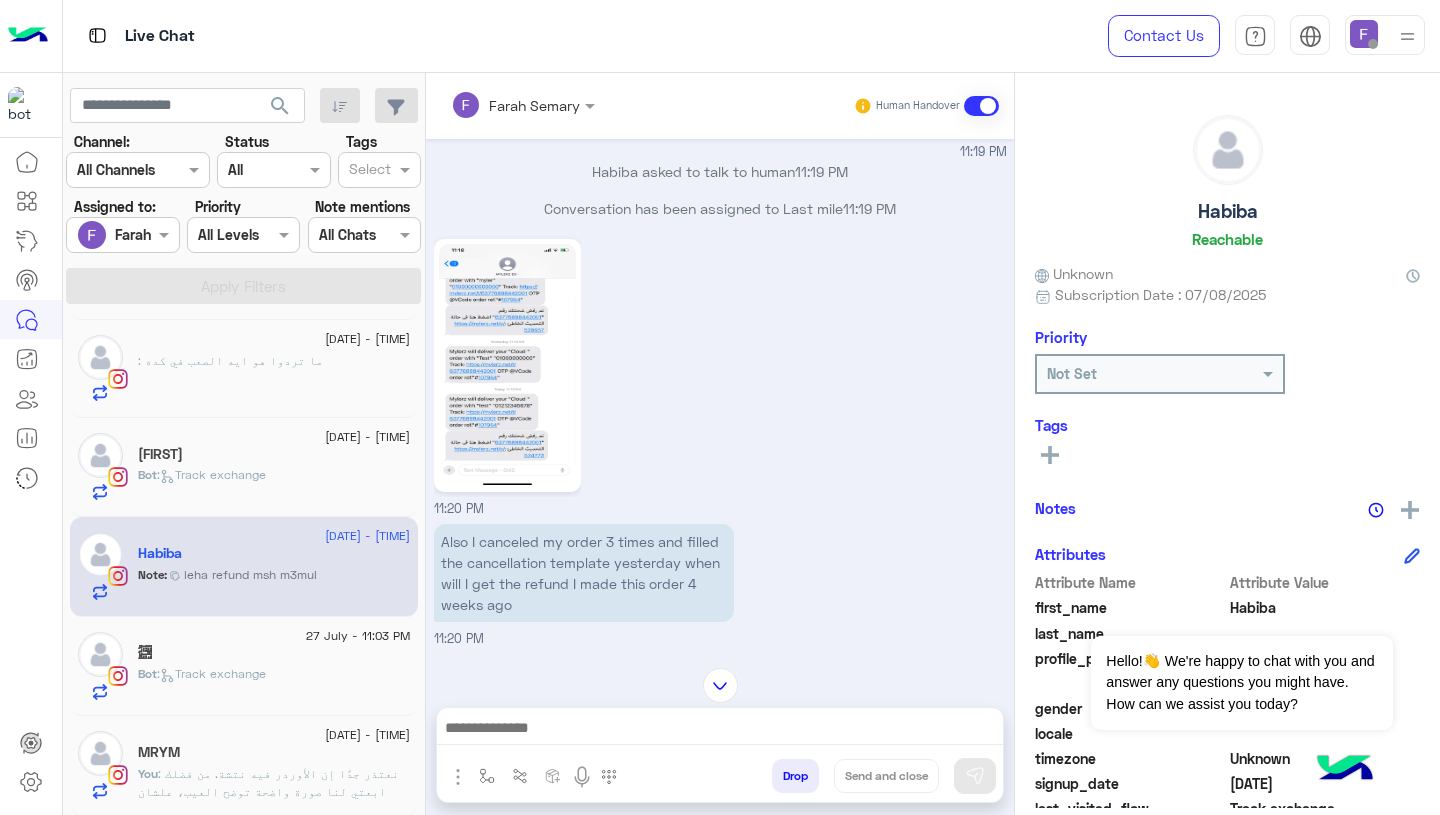 scroll, scrollTop: 1866, scrollLeft: 0, axis: vertical 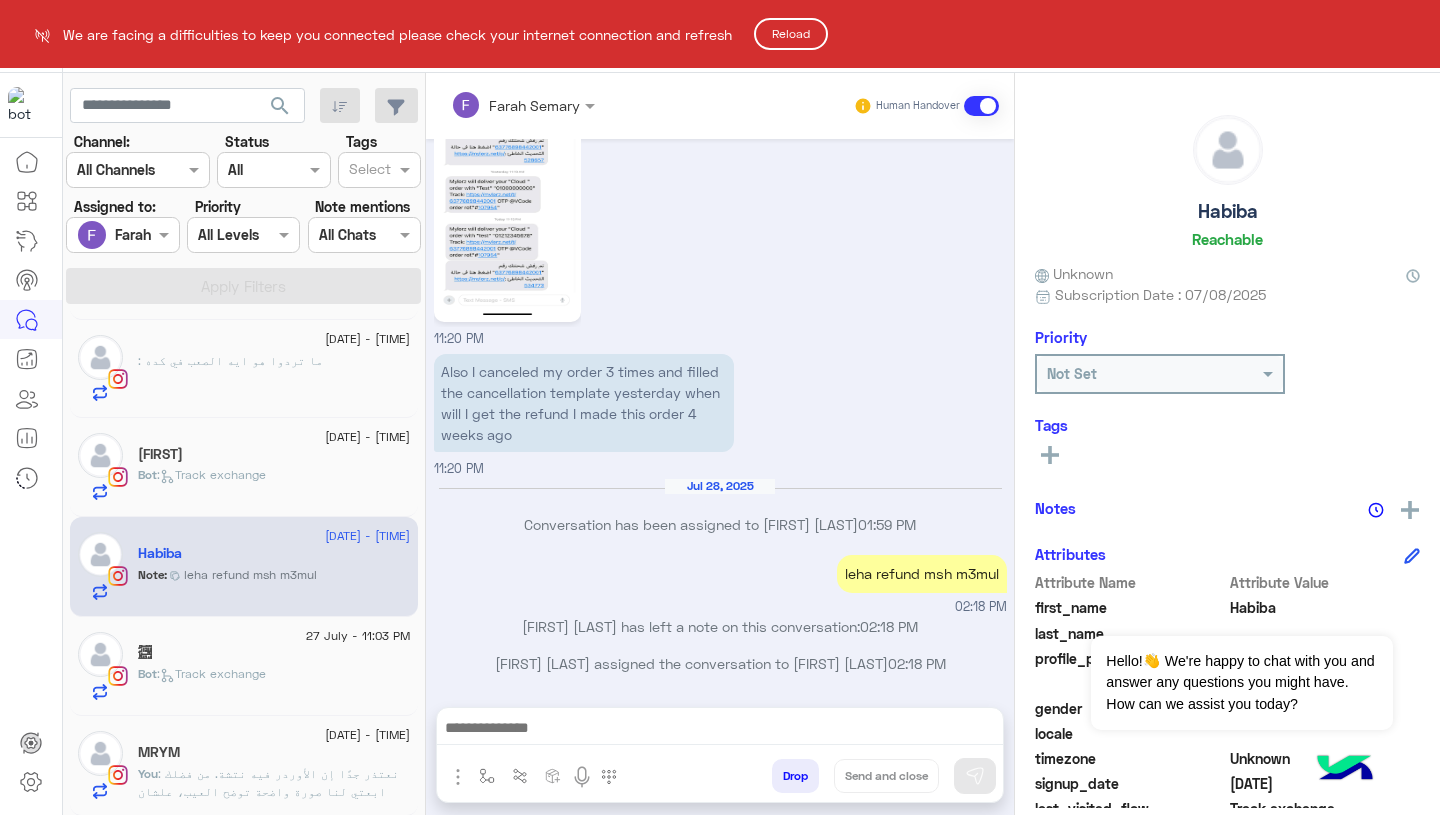 click on "Reload" 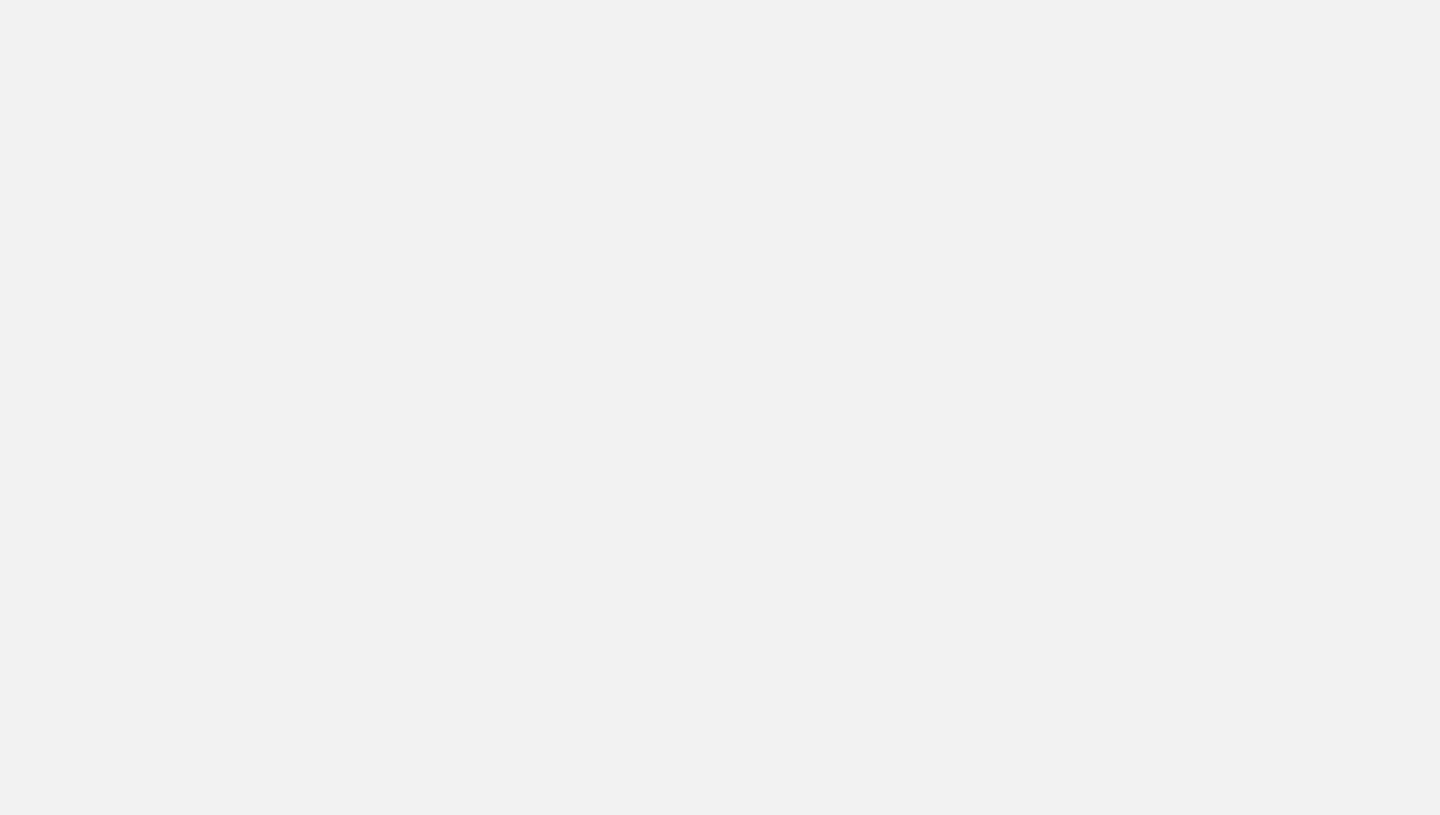 scroll, scrollTop: 0, scrollLeft: 0, axis: both 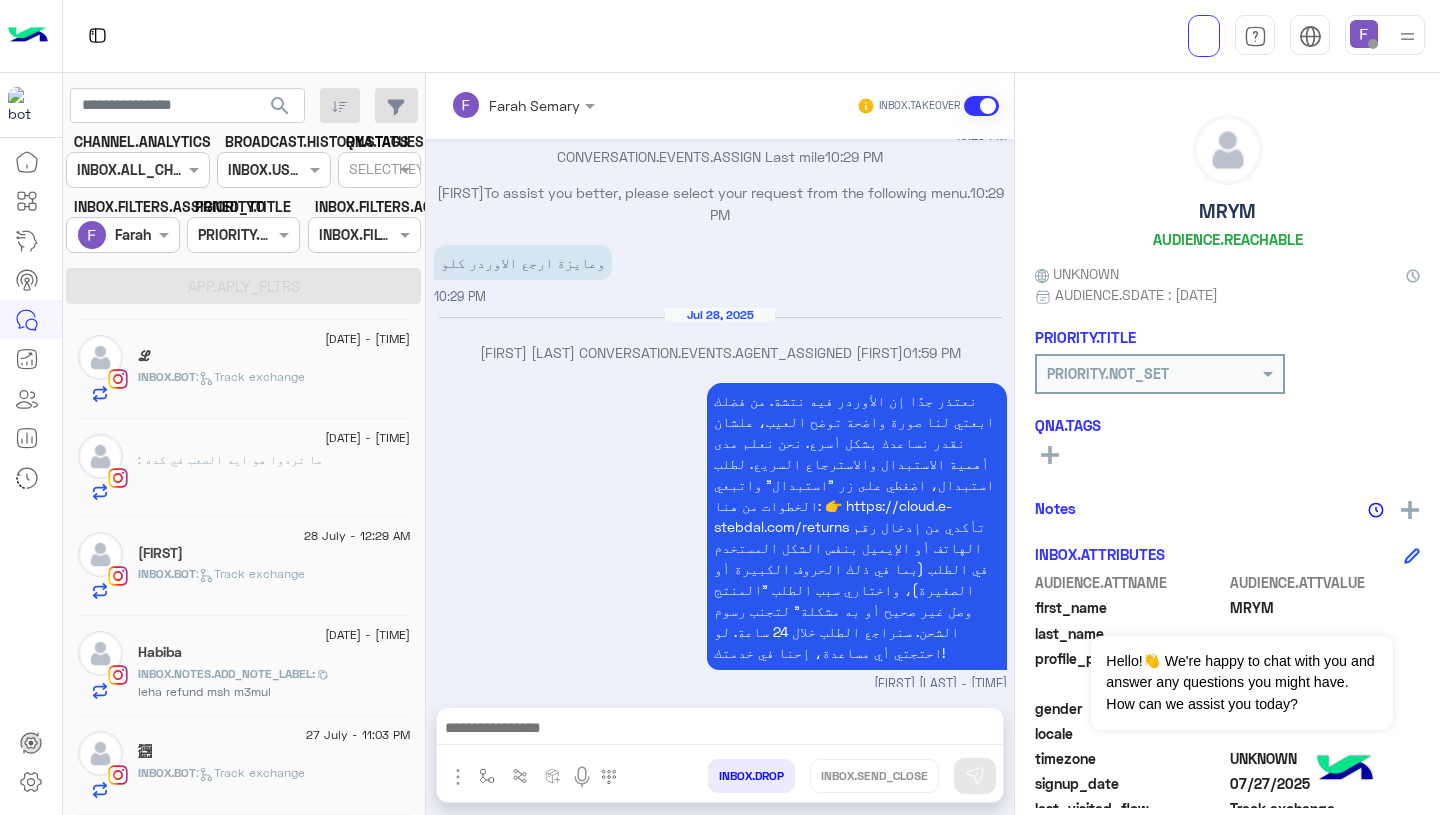 click on "INBOX.NOTES.ADD_NOTE_LABEL" 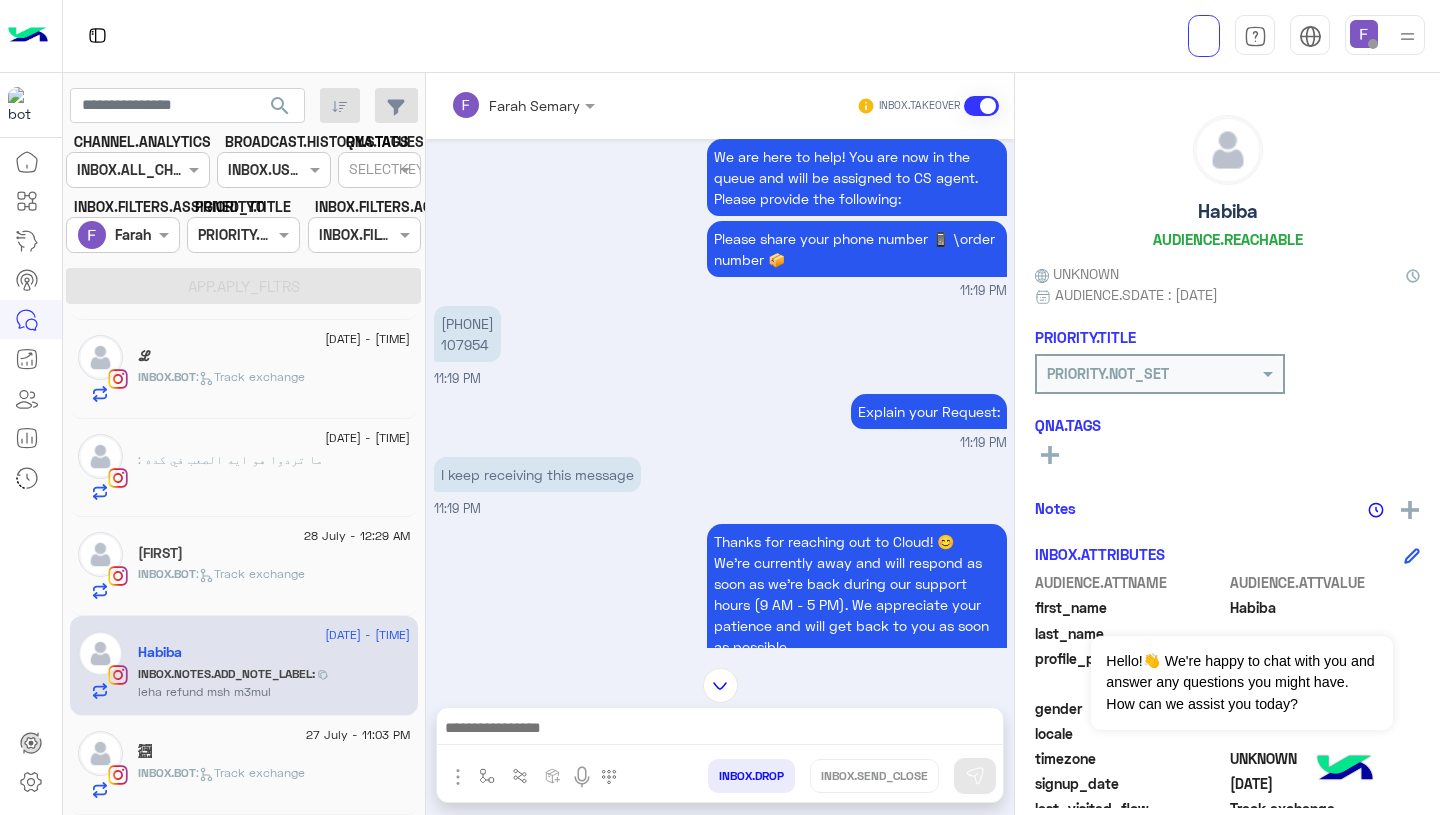 scroll, scrollTop: 1043, scrollLeft: 0, axis: vertical 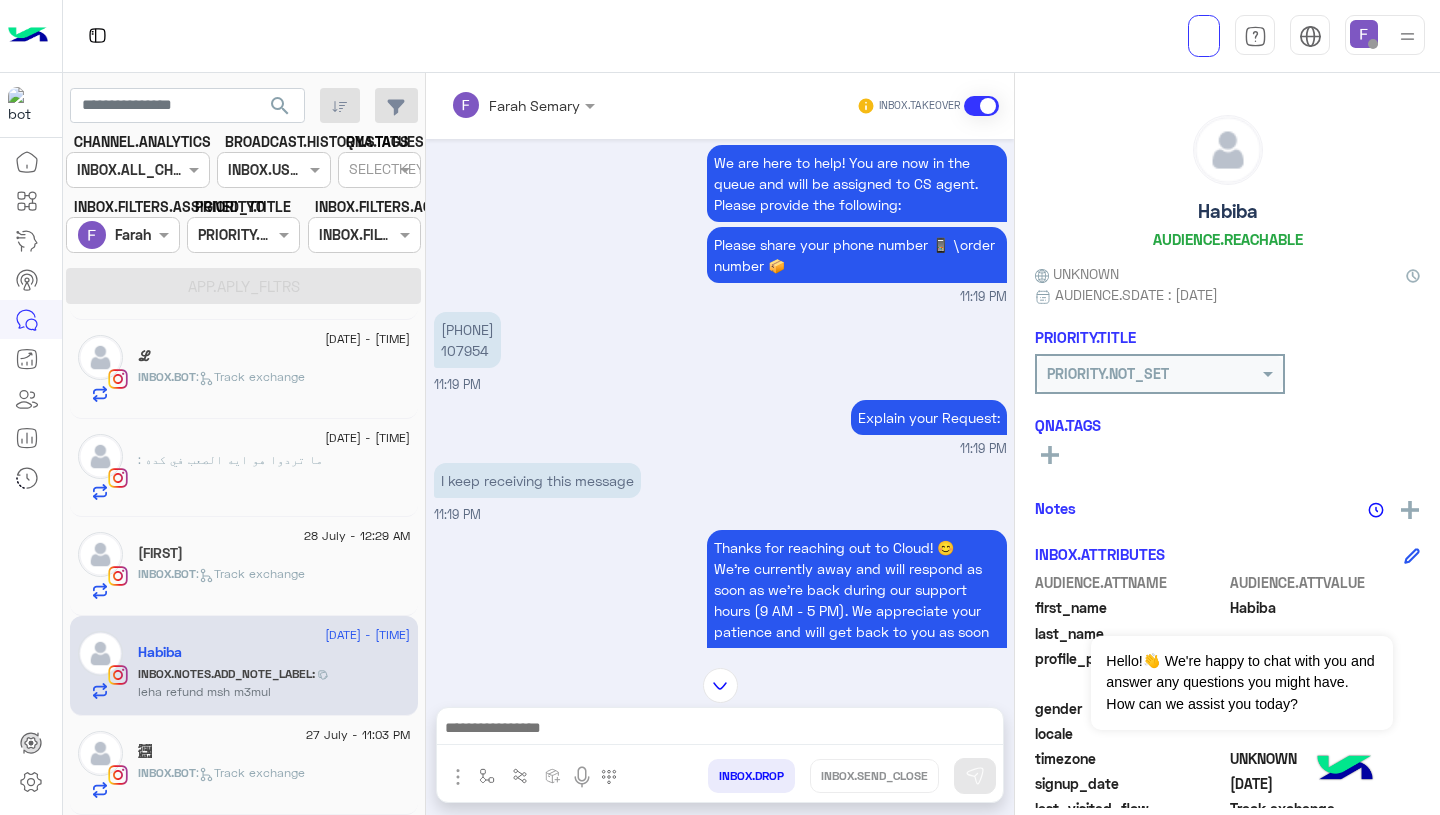 click on "[PHONE] [ORDER_ID]" at bounding box center (467, 340) 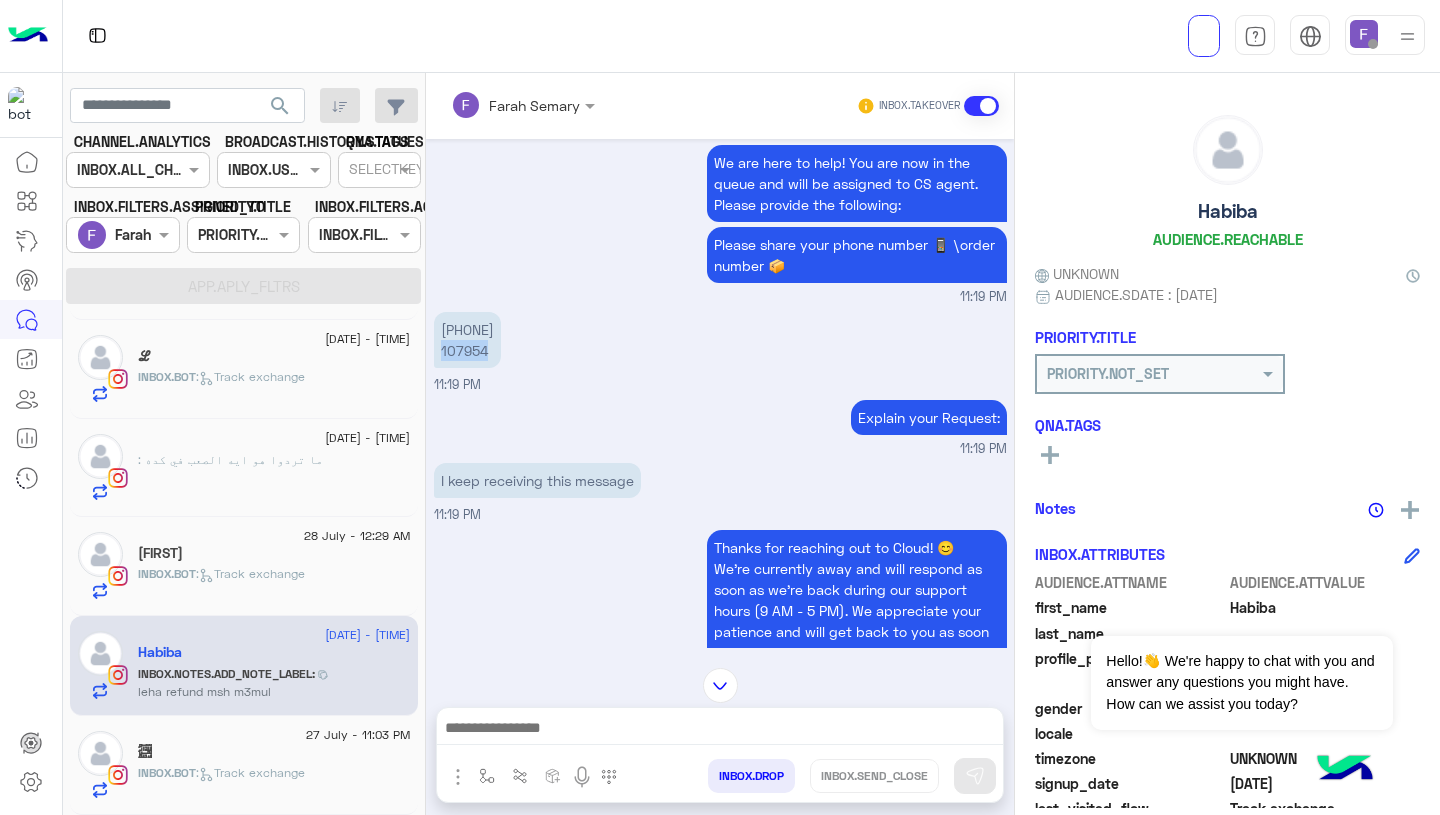 click on "[PHONE] [ORDER_ID]" at bounding box center [467, 340] 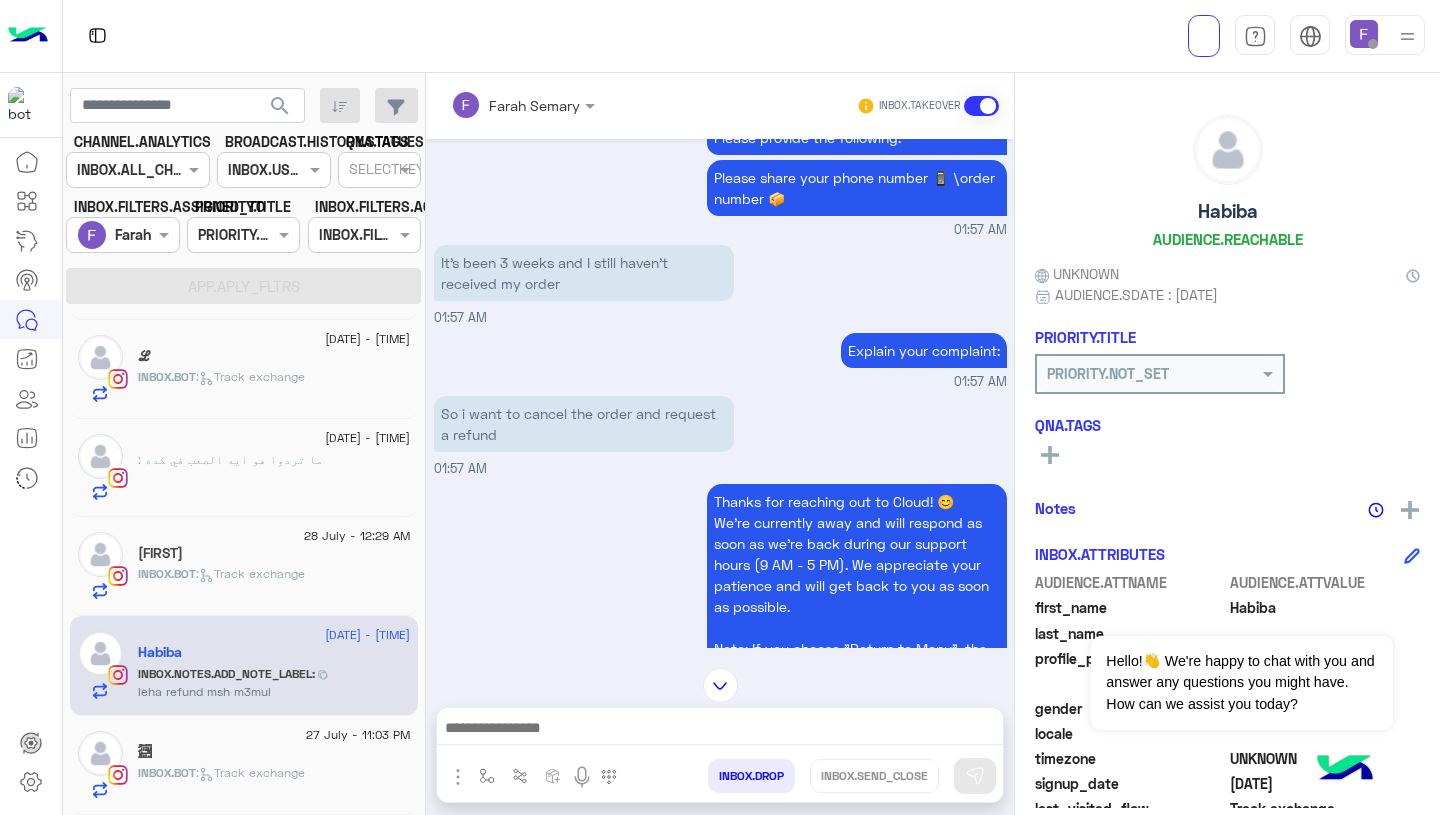 scroll, scrollTop: 1627, scrollLeft: 0, axis: vertical 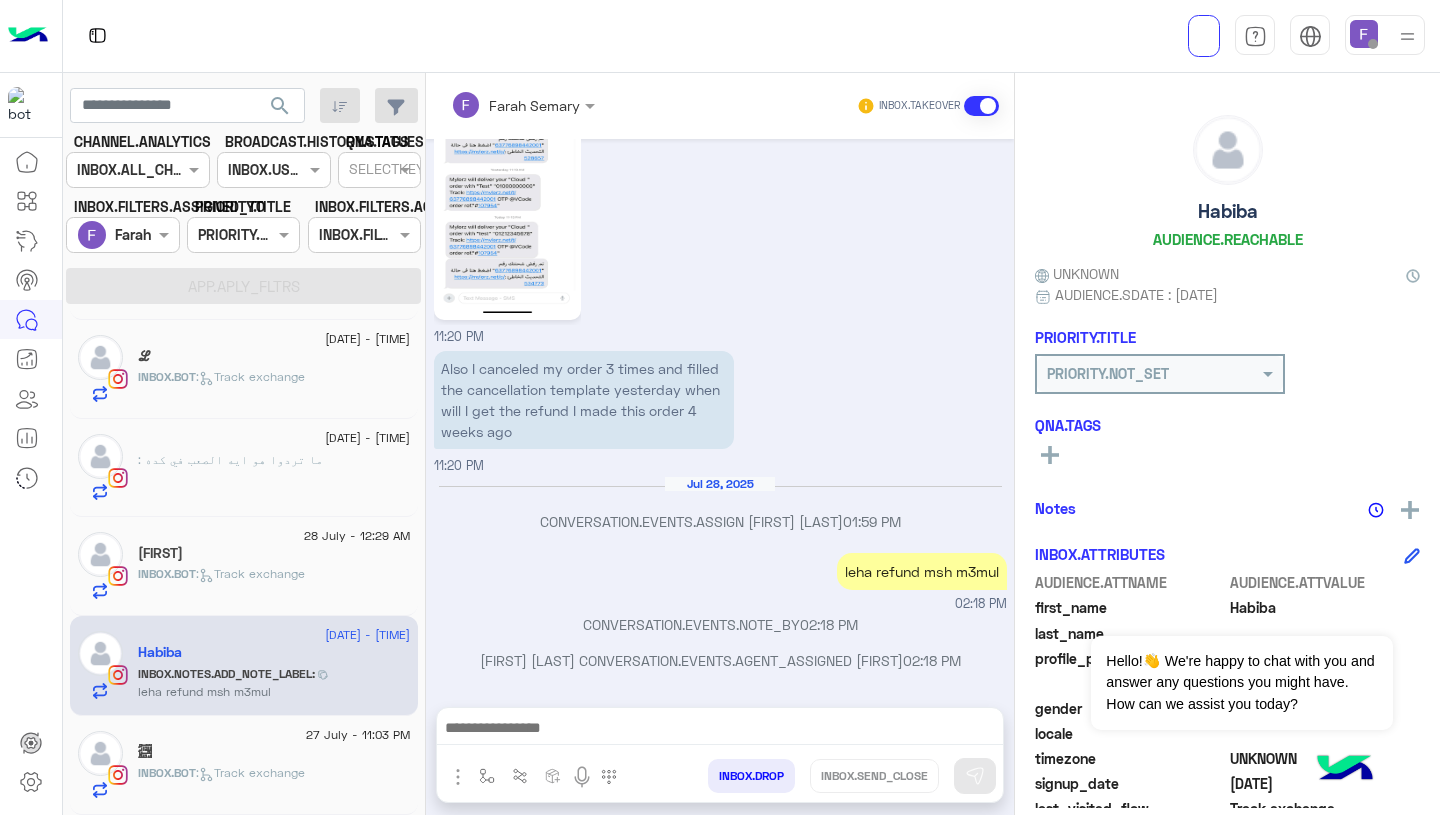 click on "[NAME] [LAST] INBOX.TAKEOVER [DATE] Yes and he said that the order is not payed [TIME] [NAME]To assist you better, please select your request from the following menu. [NAME]من أجل مساعدتك بشكل أفضل، يرجى اختيار طلبك من القائمة التالية Main Menu Customer Service Ask About Item [TIME] But you told me you communicated that its payed with him [TIME] [NAME]To assist you better, please select your request from the following menu. [NAME]من أجل مساعدتك بشكل أفضل، يرجى اختيار طلبك من القائمة التالية Main Menu Customer Service Ask About Item [TIME] [DATE] [TIME] [NAME]To assist you better, please select your request from the following menu. [NAME]من أجل مساعدتك بشكل أفضل، يرجى اختيار طلبك من القائمة التالية Main Menu Customer Service Ask About Item [TIME] [TIME] Main Menu Customer Service 1 2" at bounding box center [720, 448] 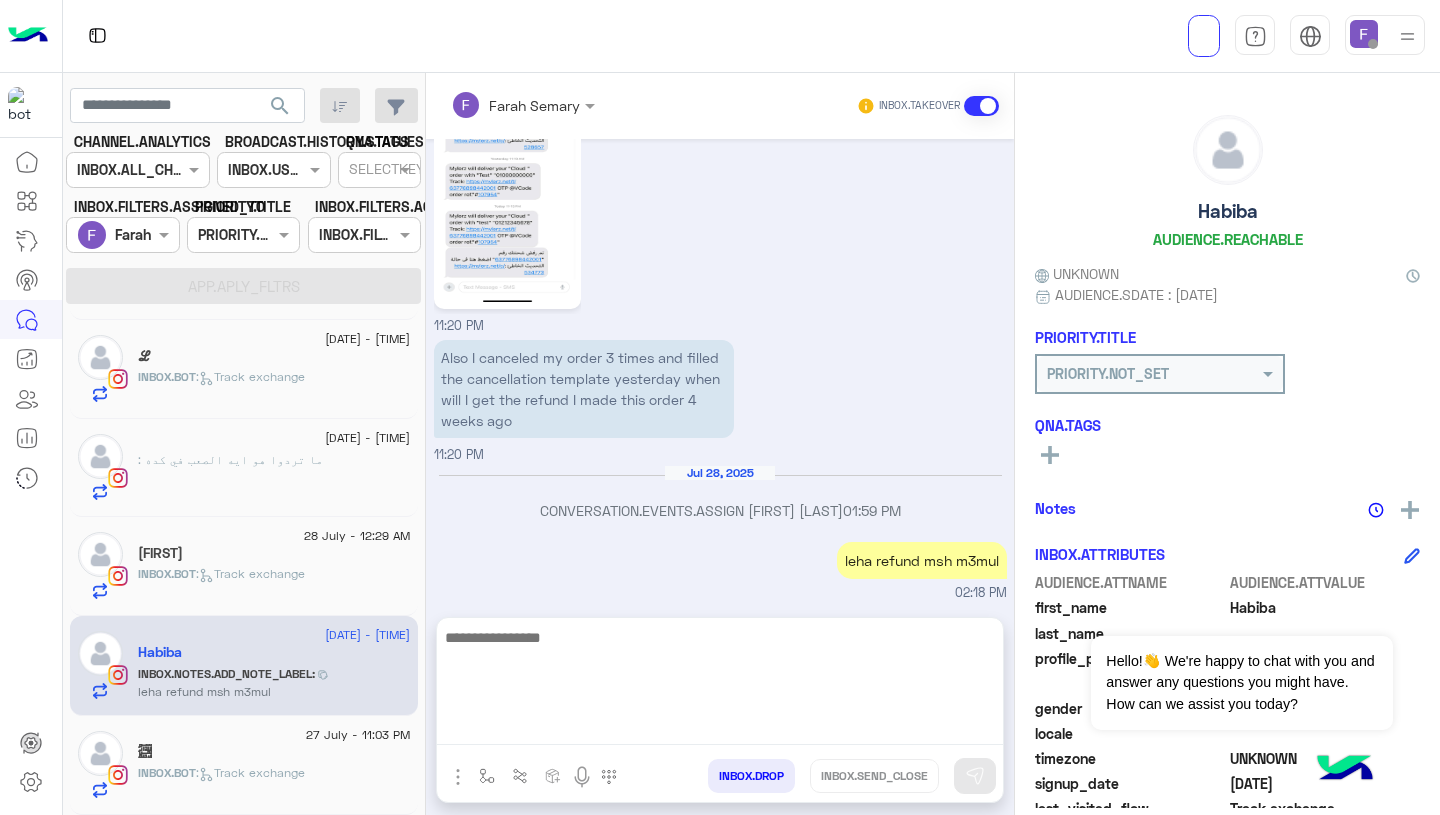 click at bounding box center [720, 685] 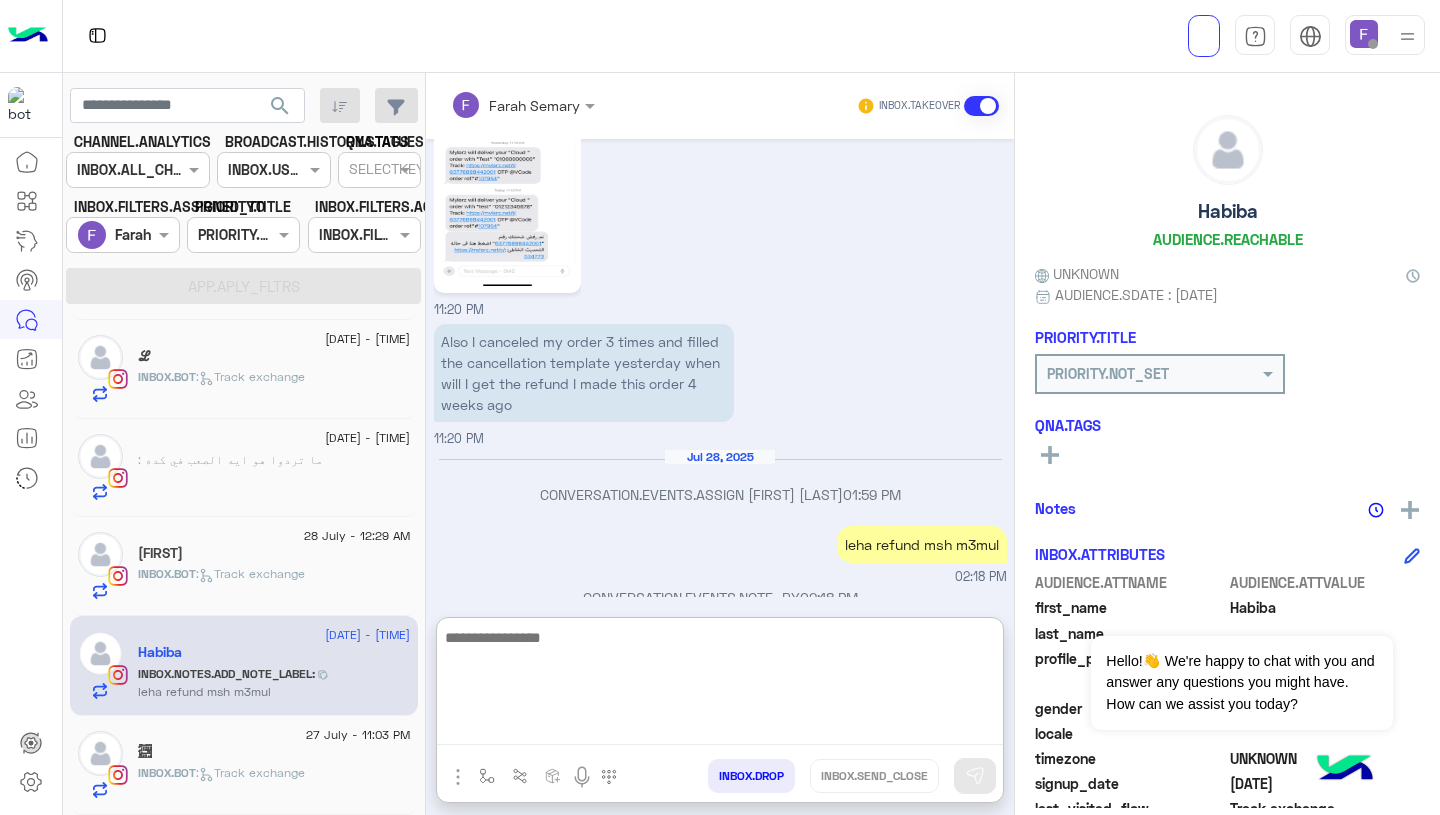 paste on "**********" 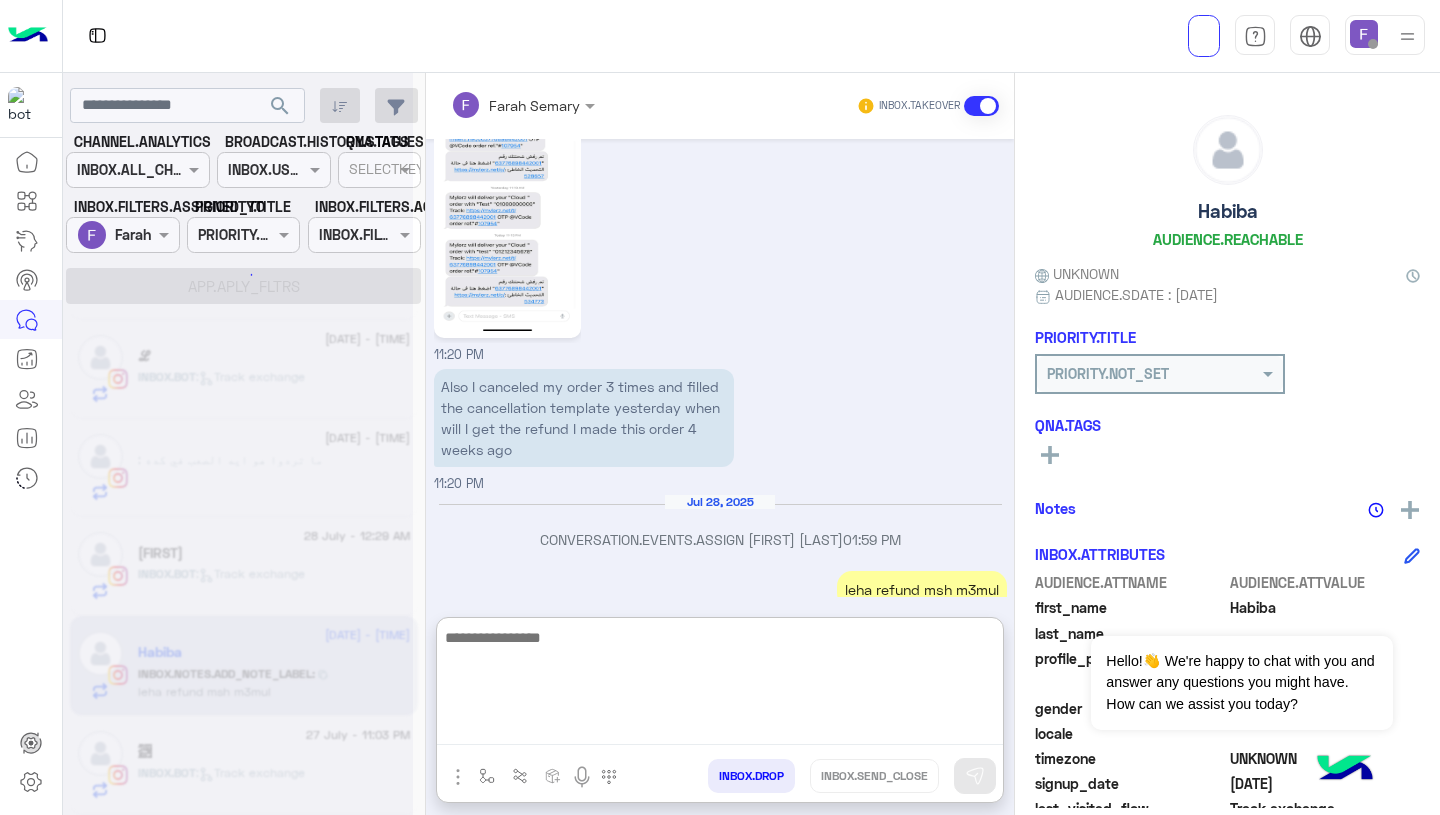 scroll, scrollTop: 9971, scrollLeft: 0, axis: vertical 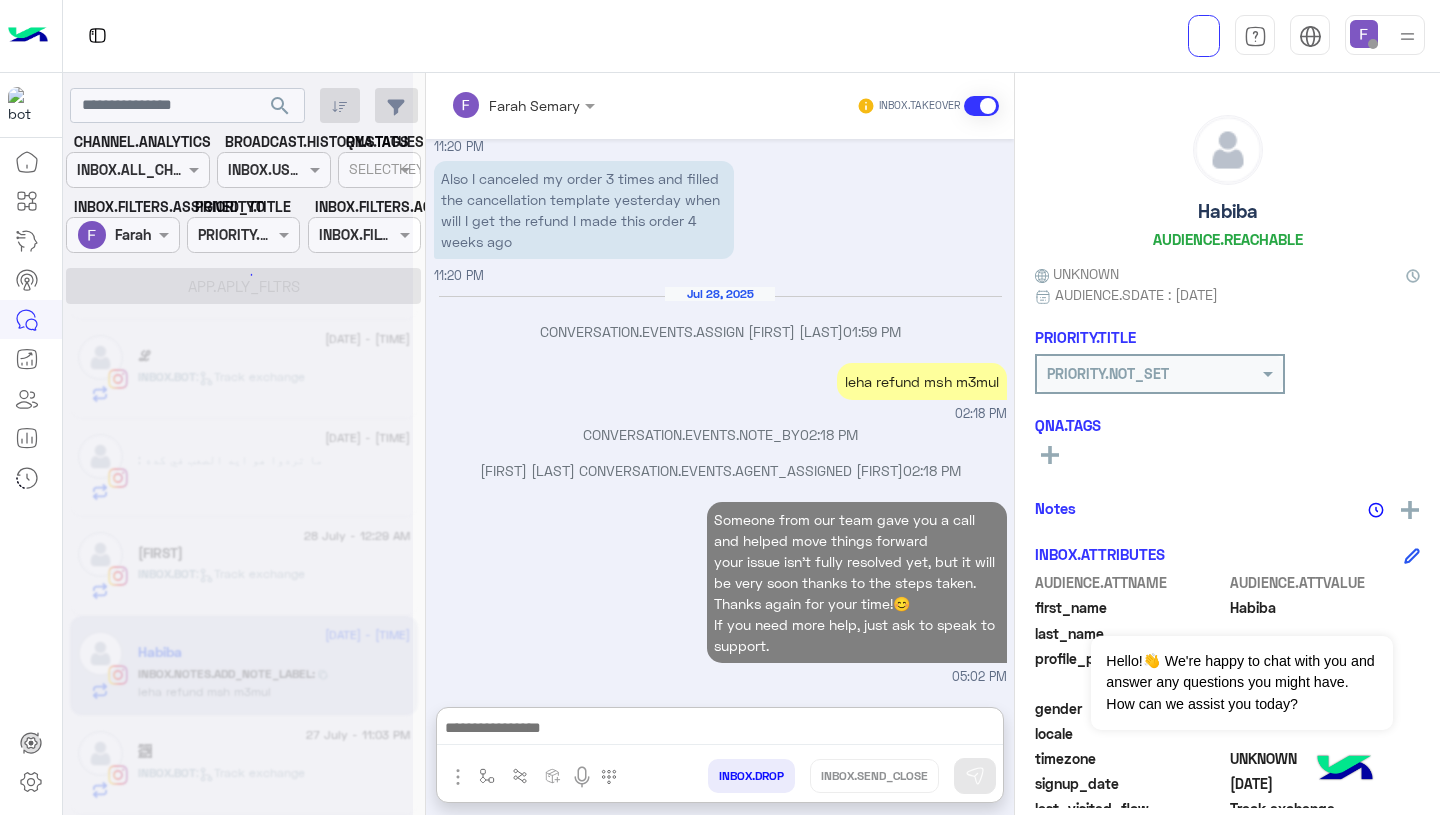 click on "05:02 PM" at bounding box center [720, 677] 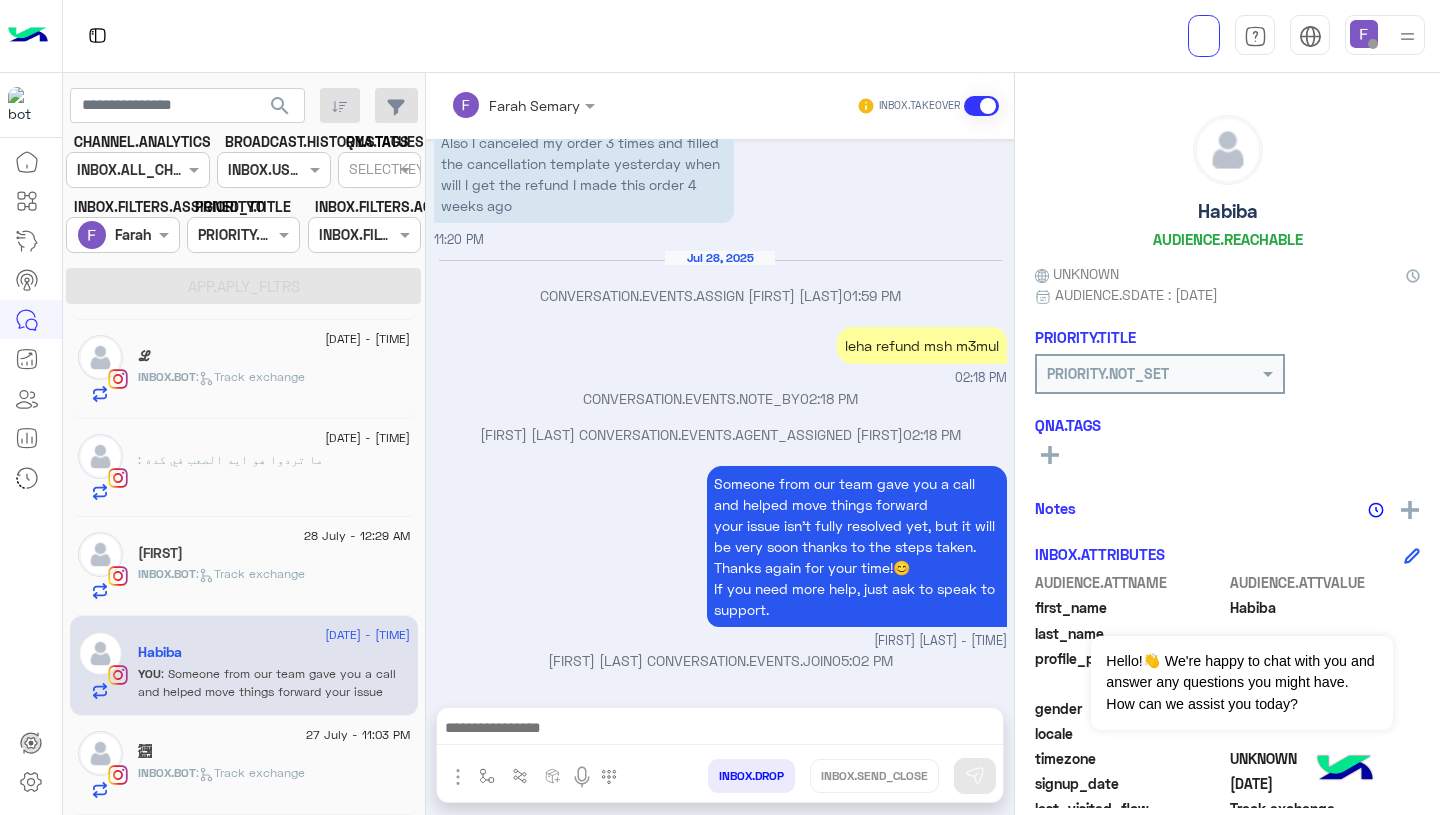 scroll, scrollTop: 9873, scrollLeft: 0, axis: vertical 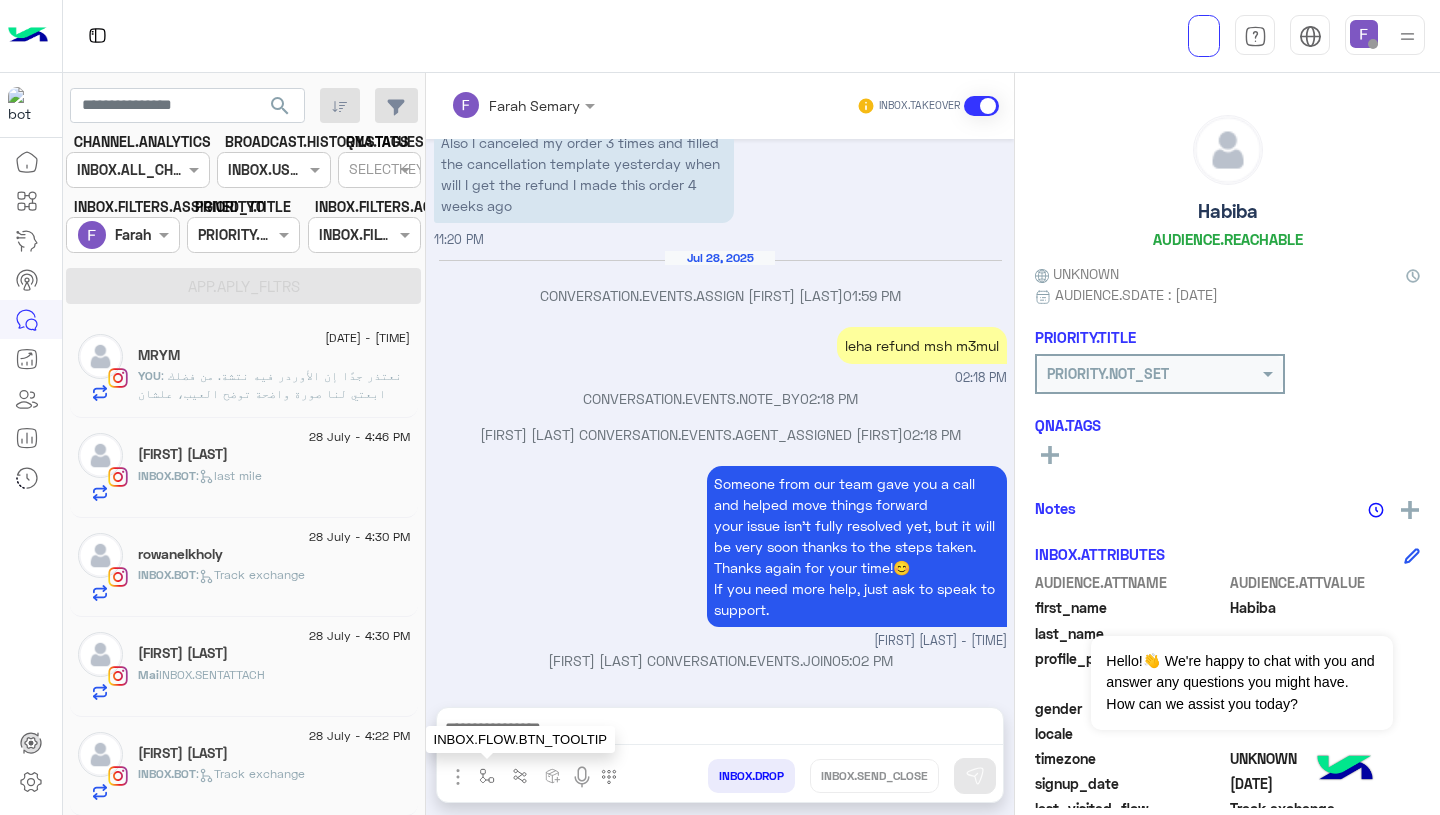click at bounding box center (487, 776) 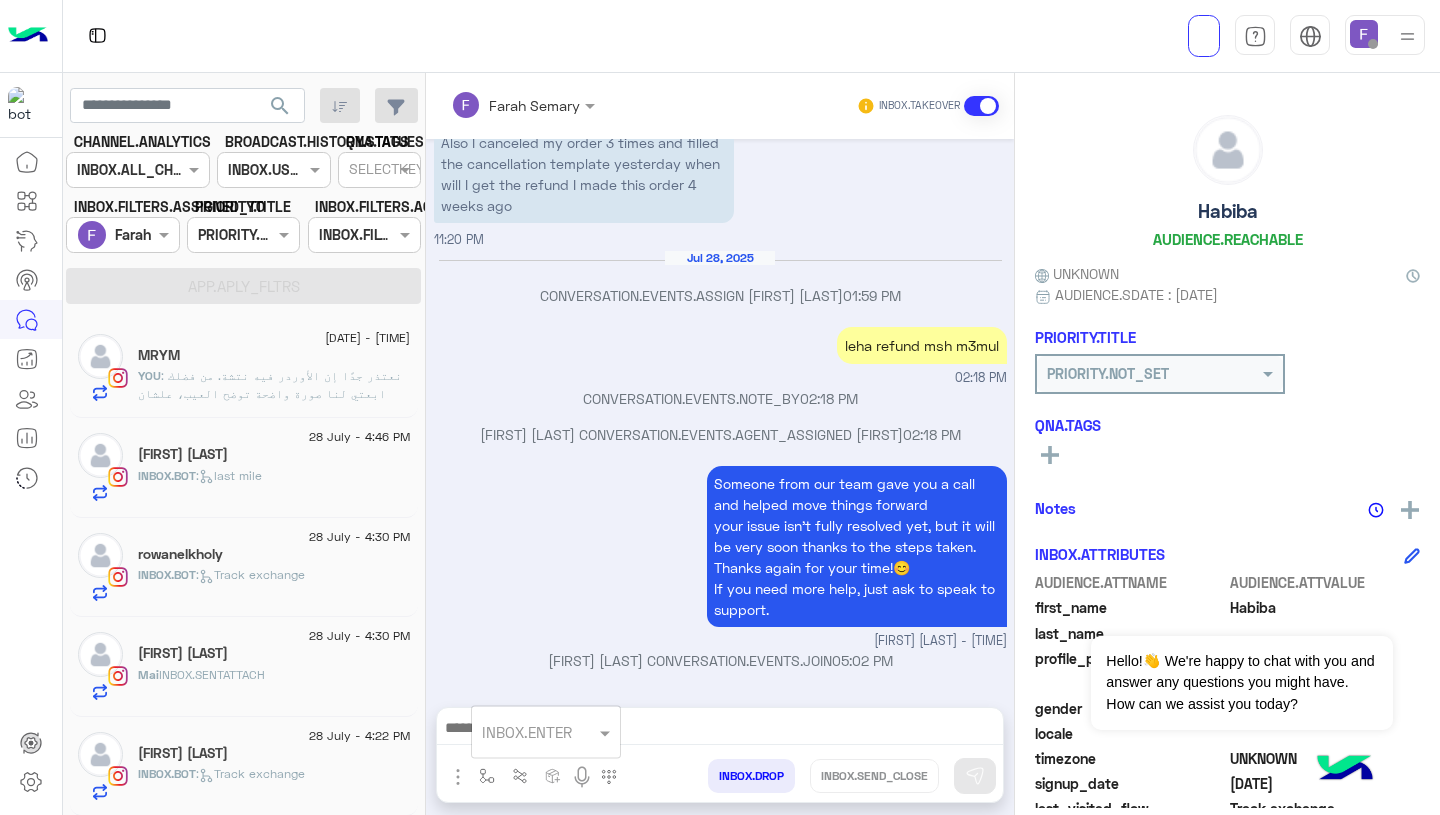 click at bounding box center [521, 732] 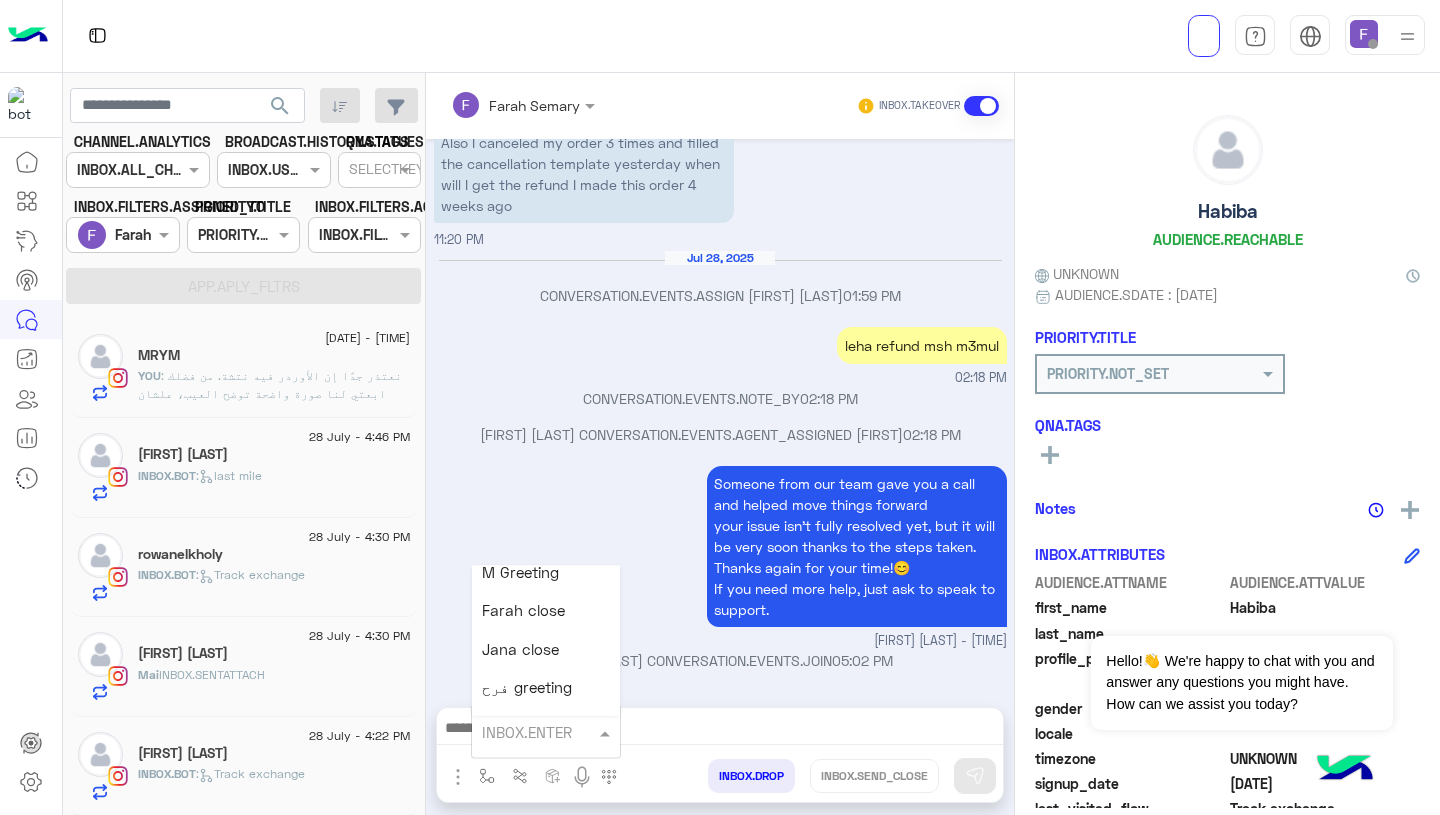 scroll, scrollTop: 2543, scrollLeft: 0, axis: vertical 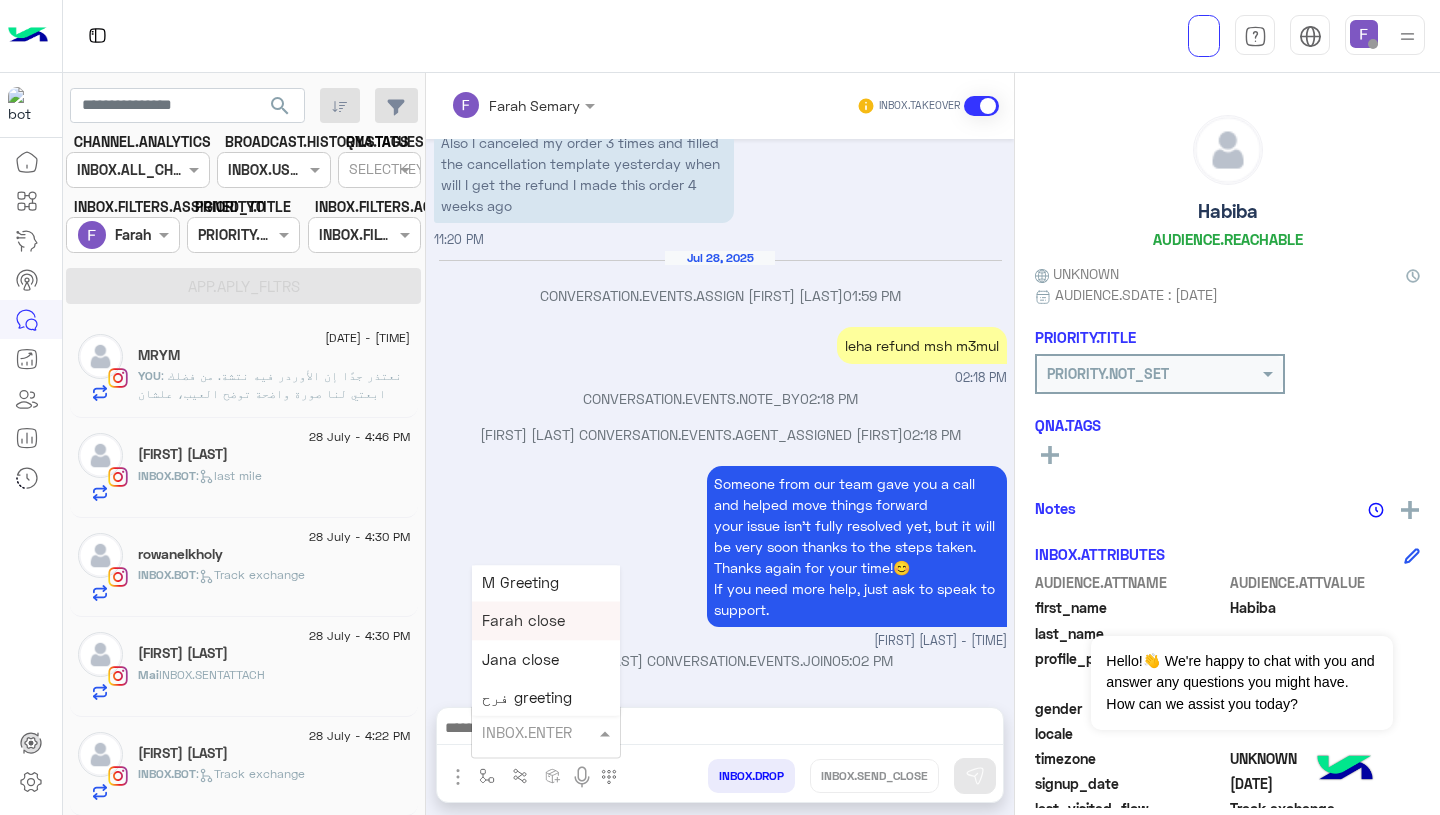 click on "Farah close" at bounding box center [546, 621] 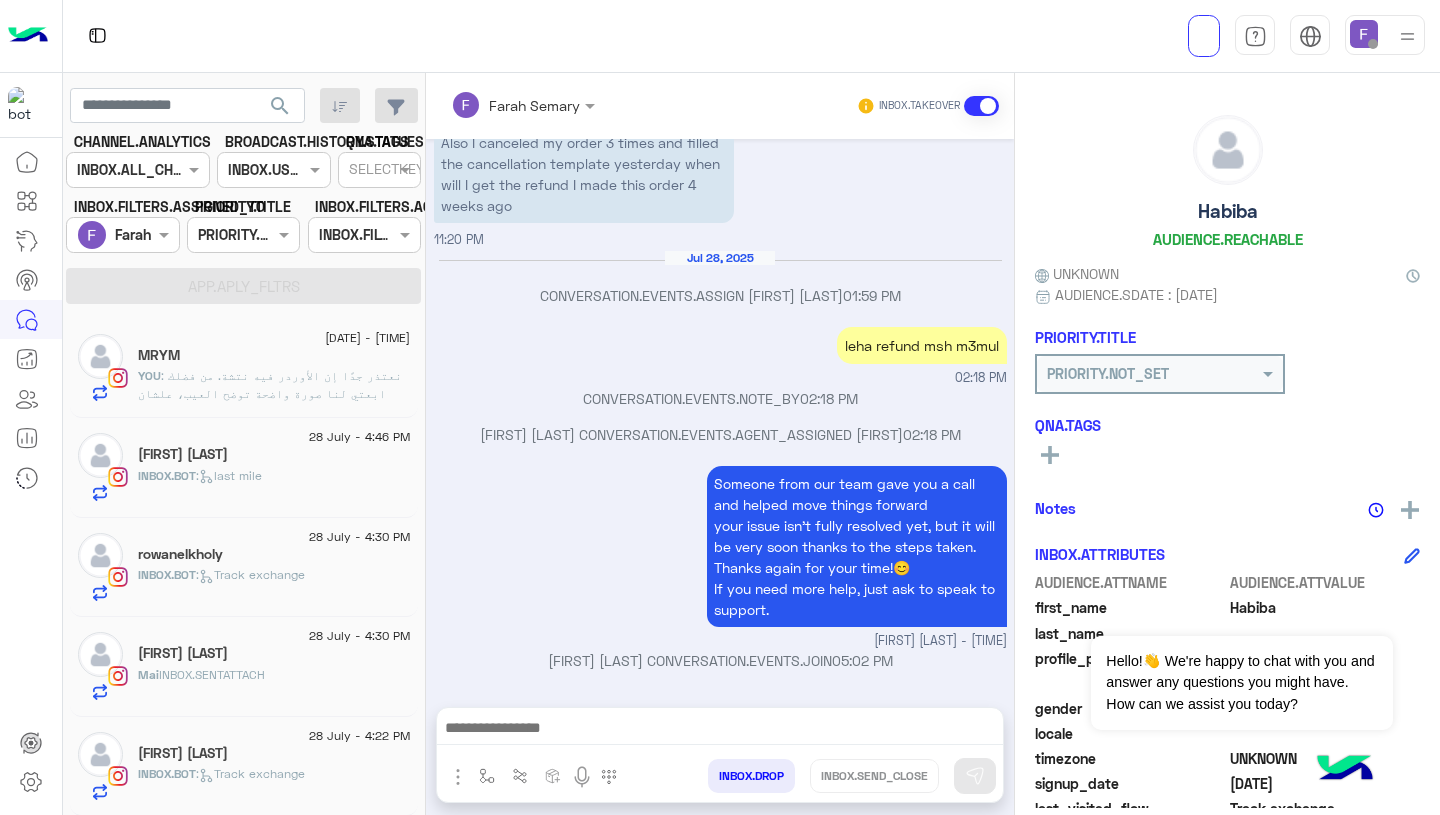 type on "**********" 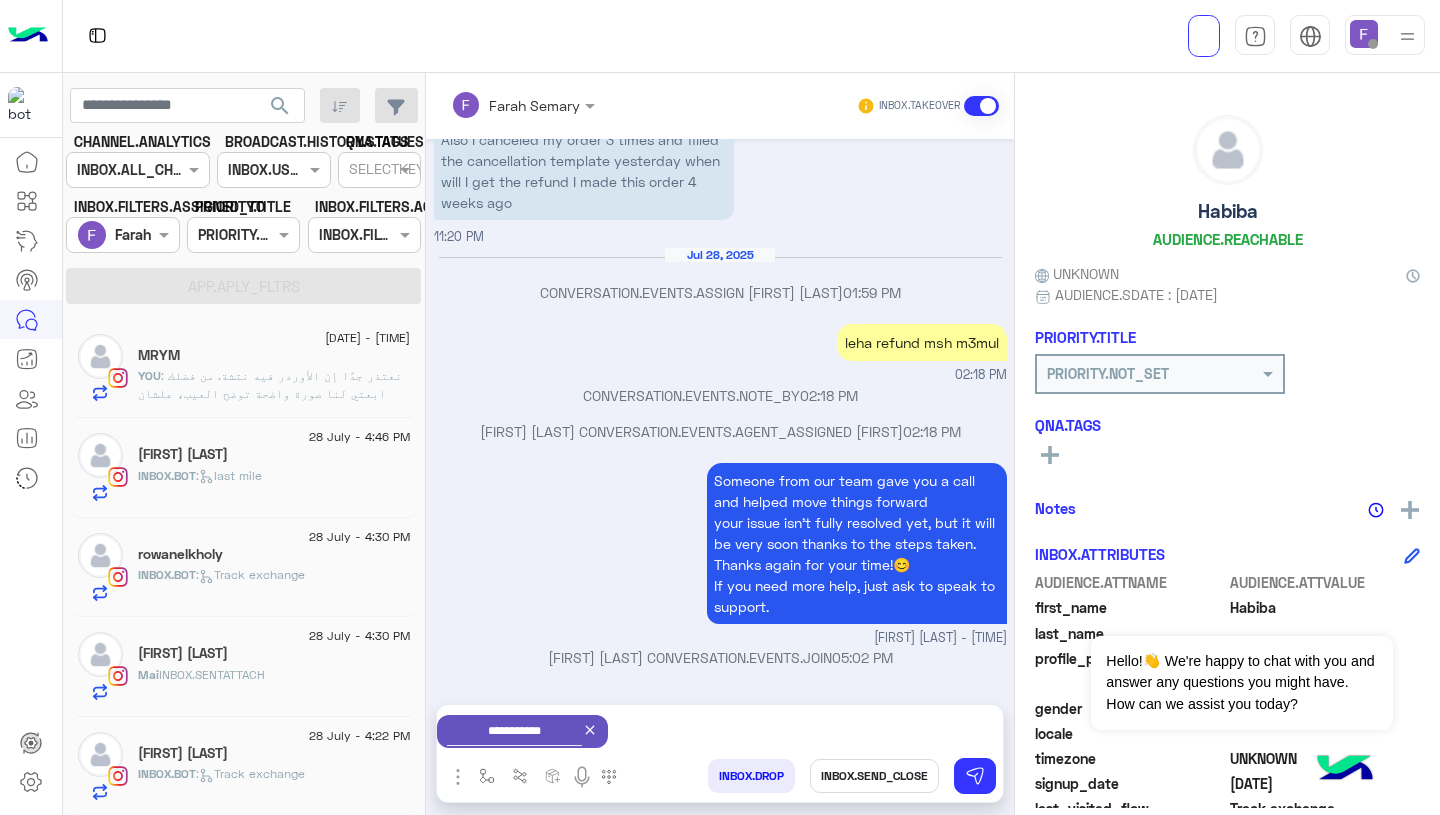 click on "INBOX.SEND_CLOSE" at bounding box center [874, 776] 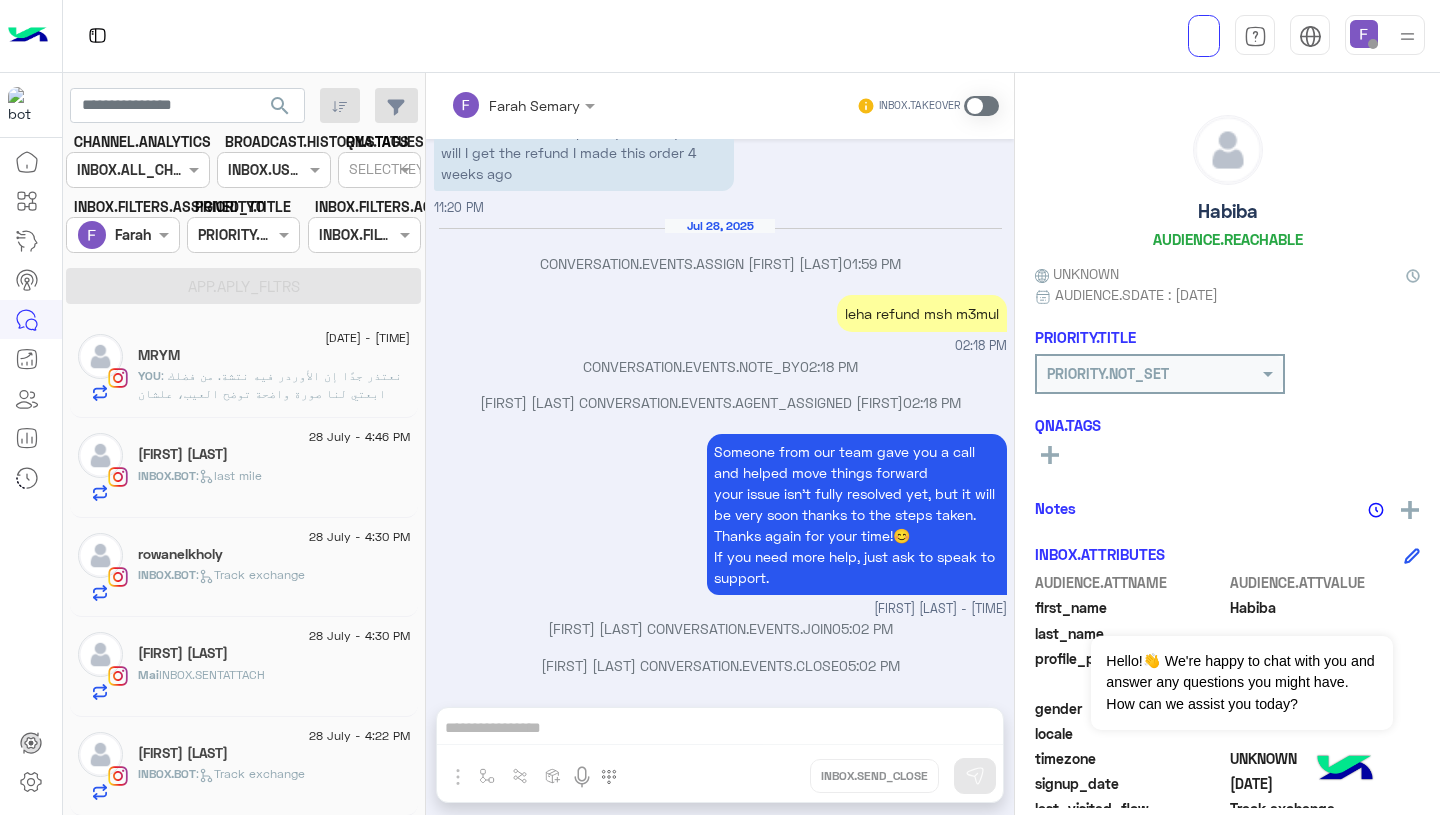 scroll, scrollTop: 9909, scrollLeft: 0, axis: vertical 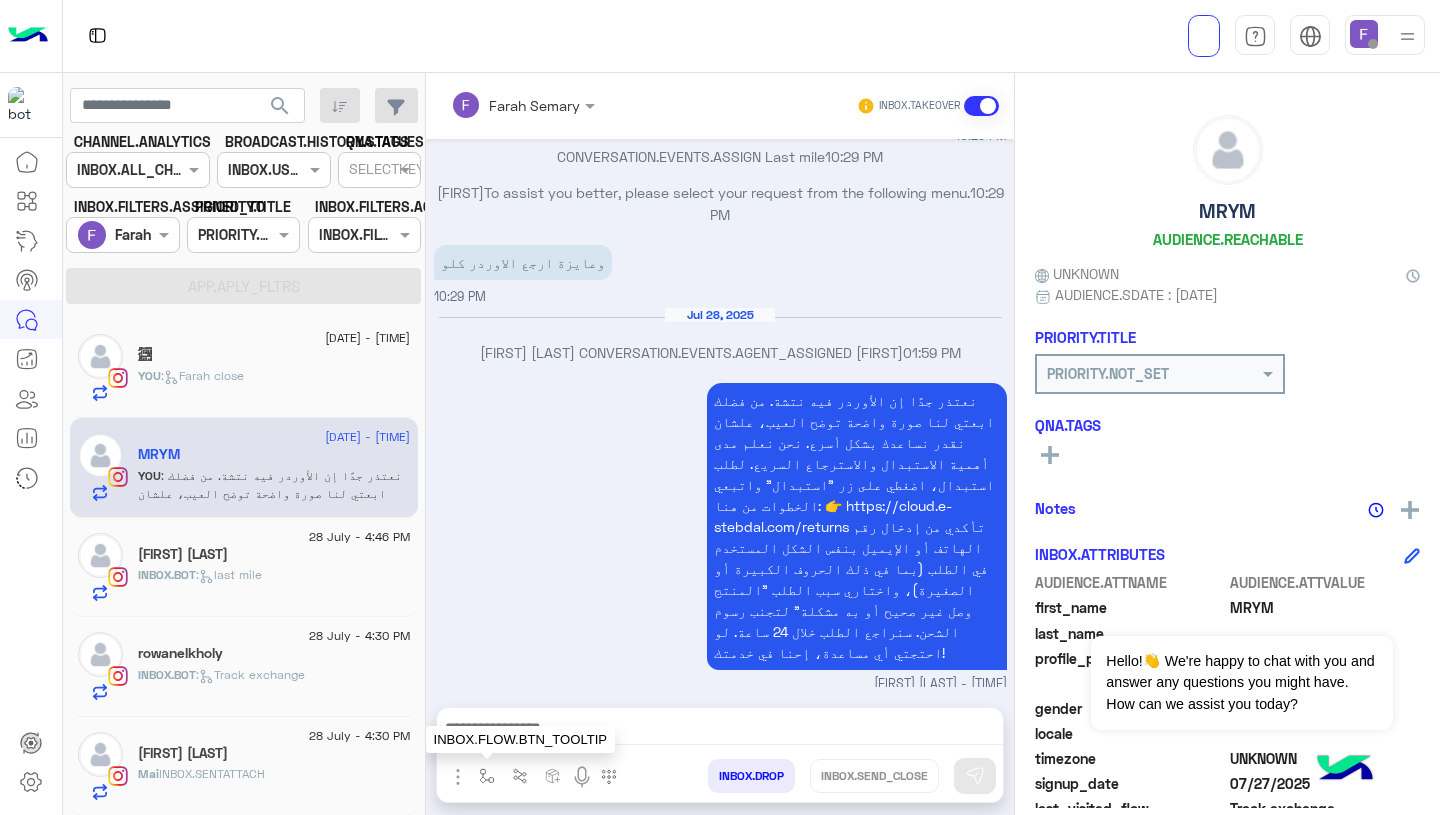 click at bounding box center (487, 776) 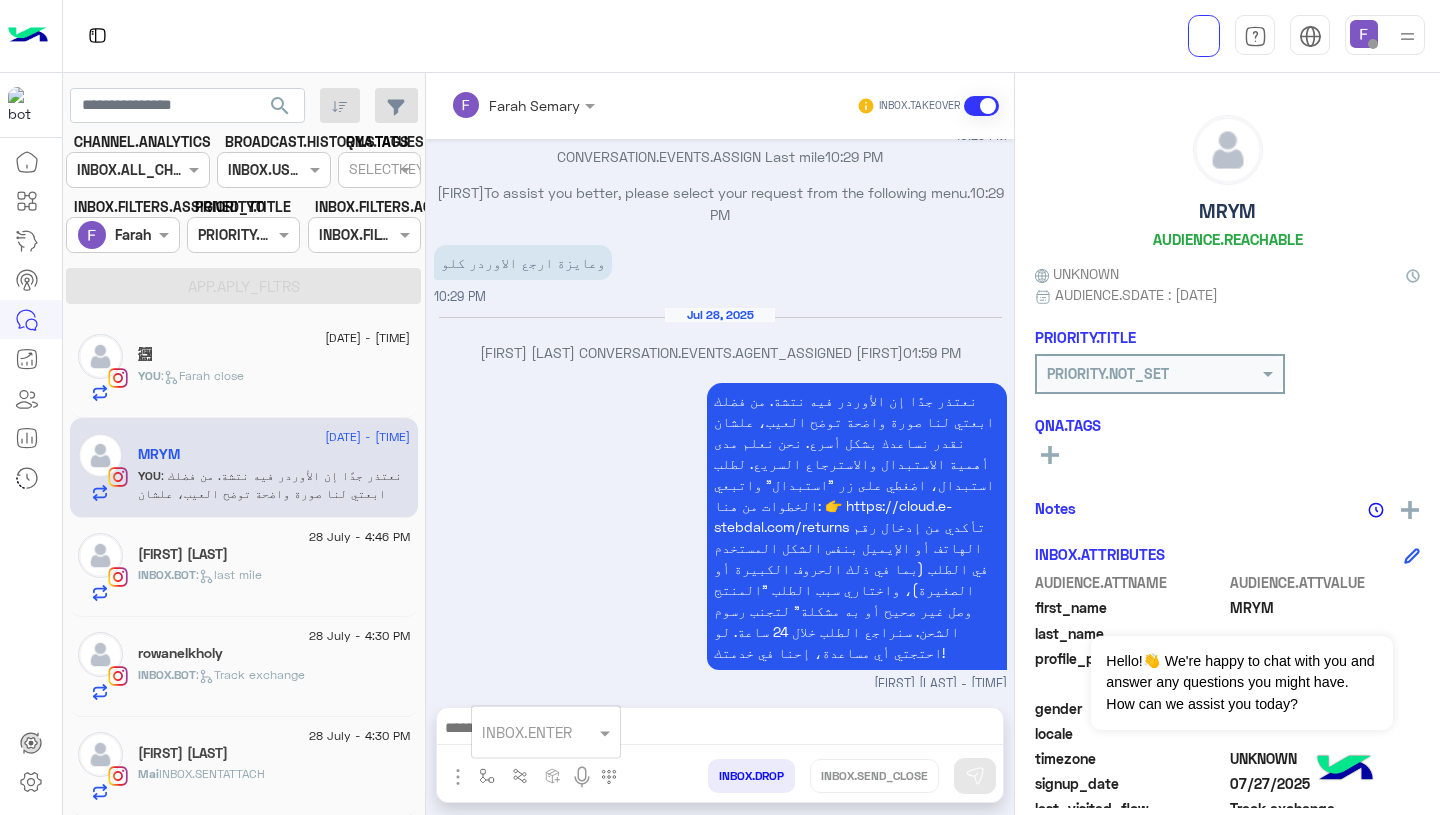 click at bounding box center [521, 732] 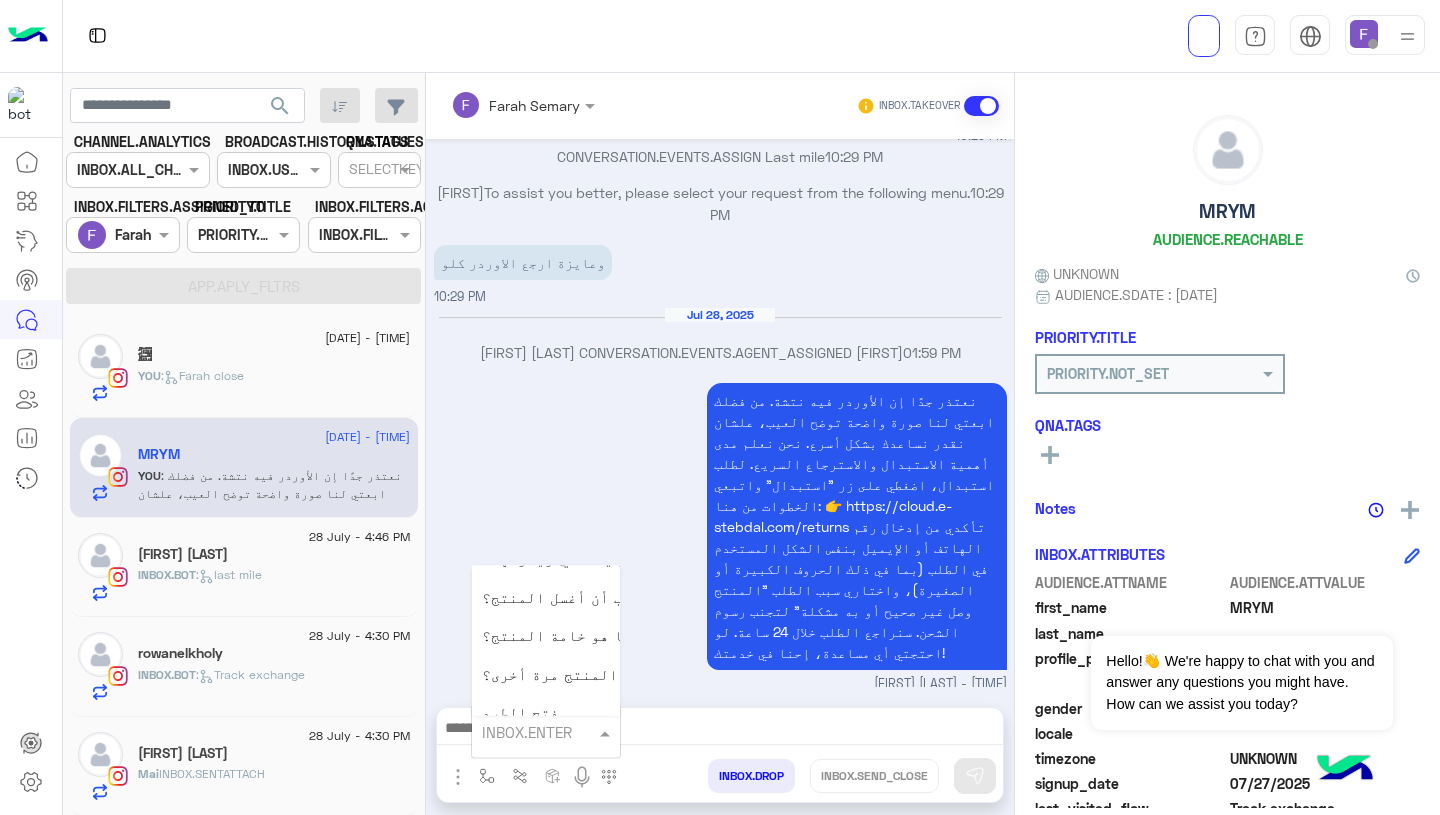 scroll, scrollTop: 2814, scrollLeft: 0, axis: vertical 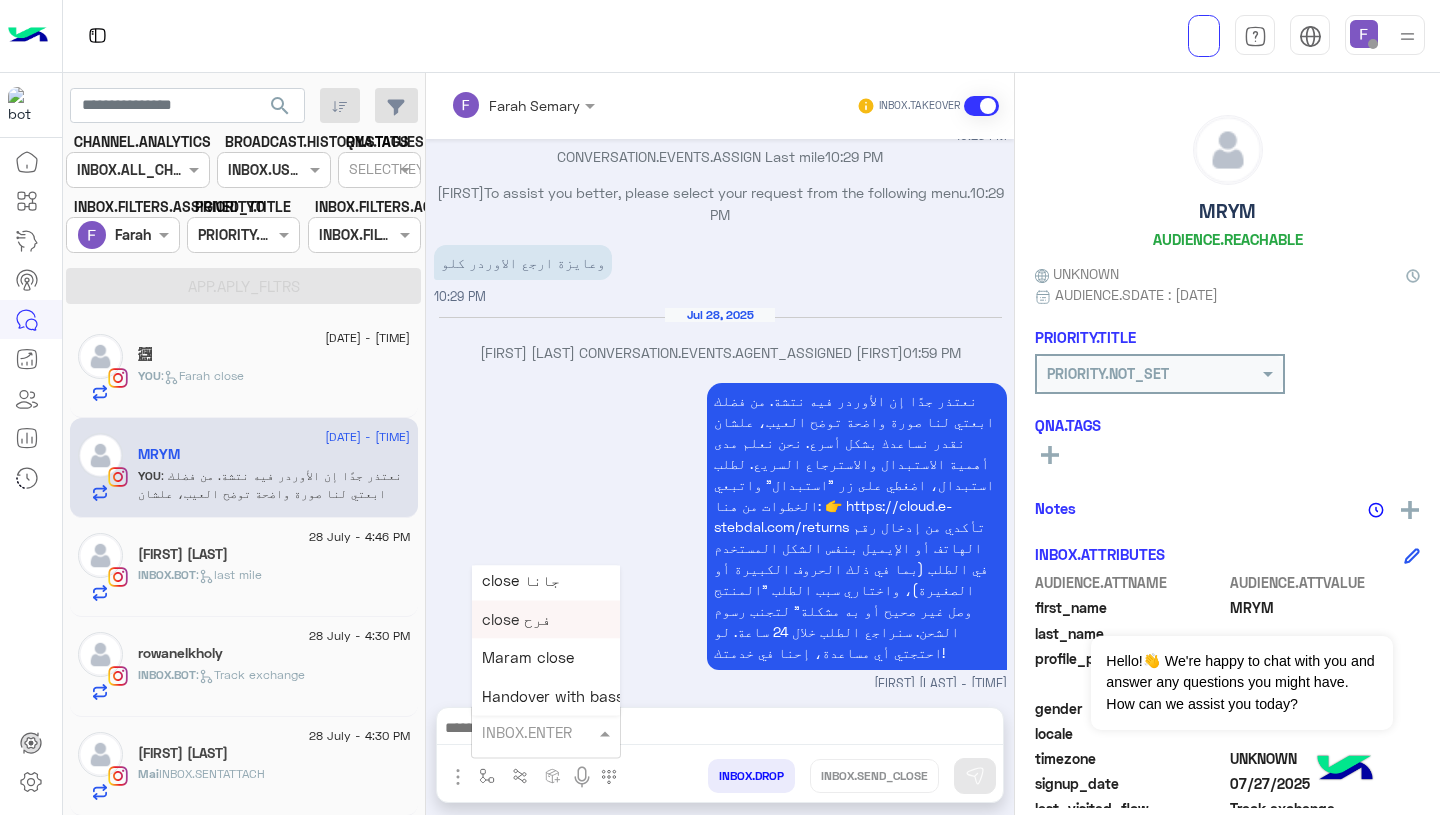 click on "close فرح" at bounding box center (546, 619) 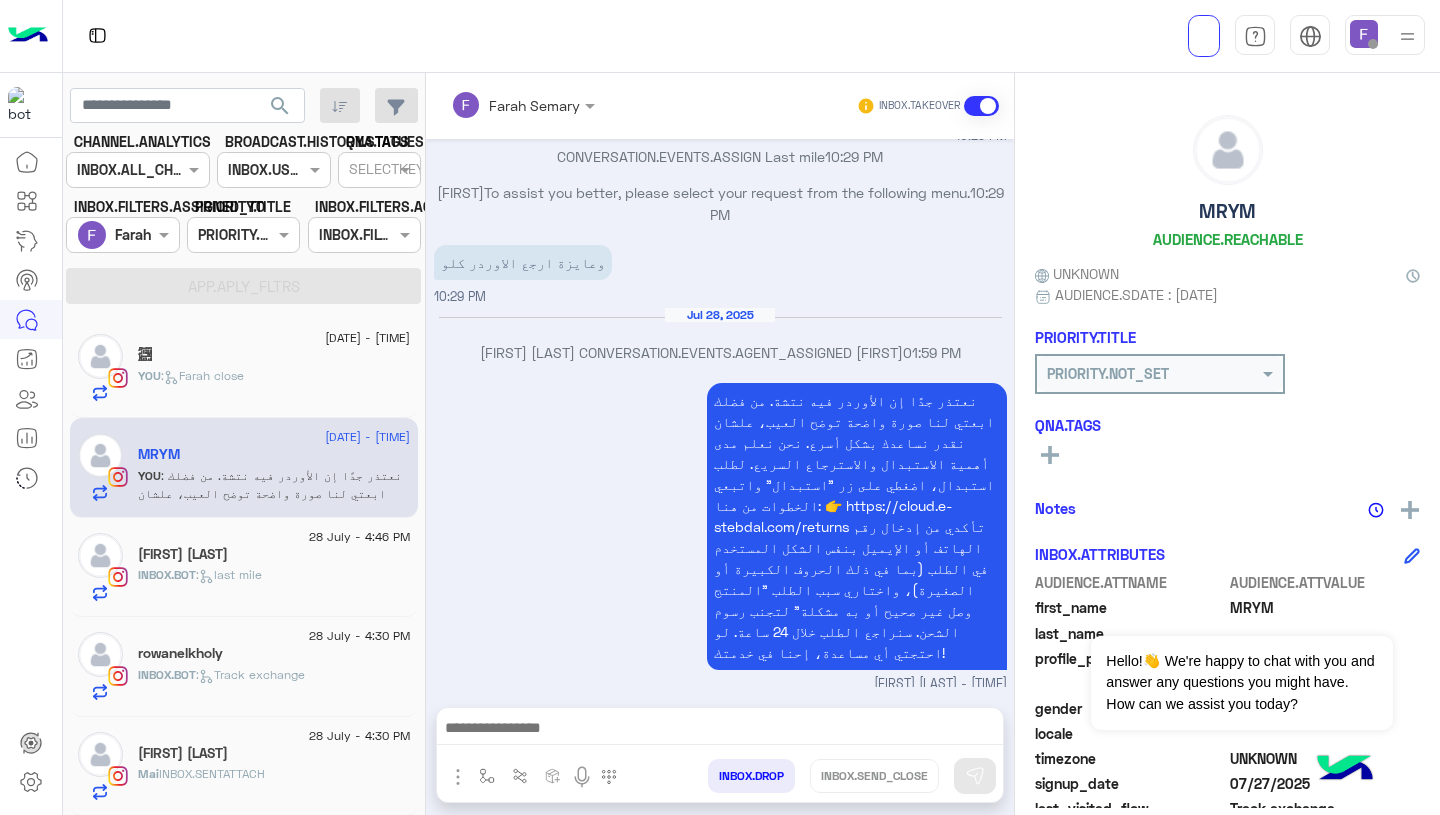type on "*********" 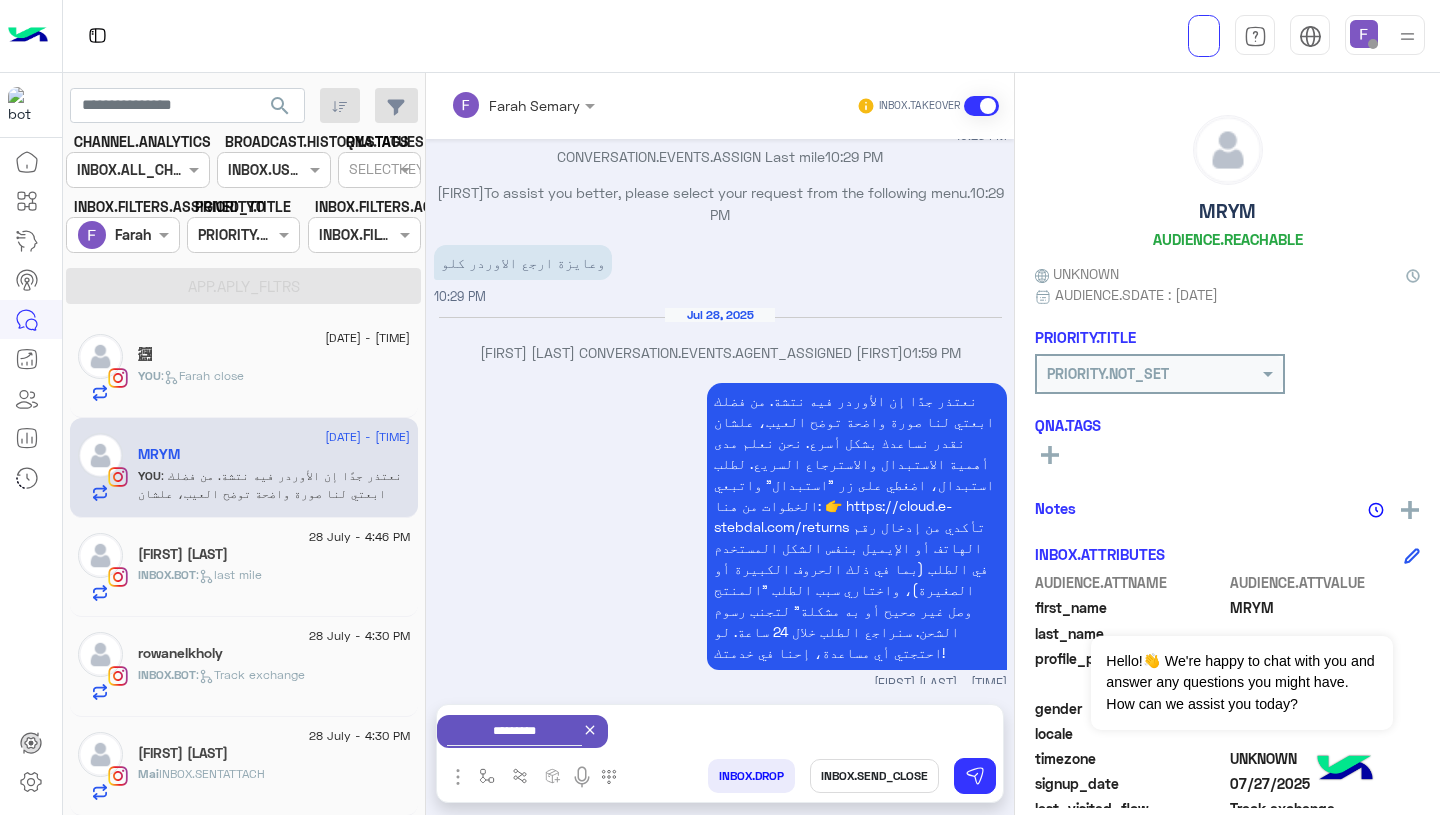 click on "INBOX.SEND_CLOSE" at bounding box center (874, 776) 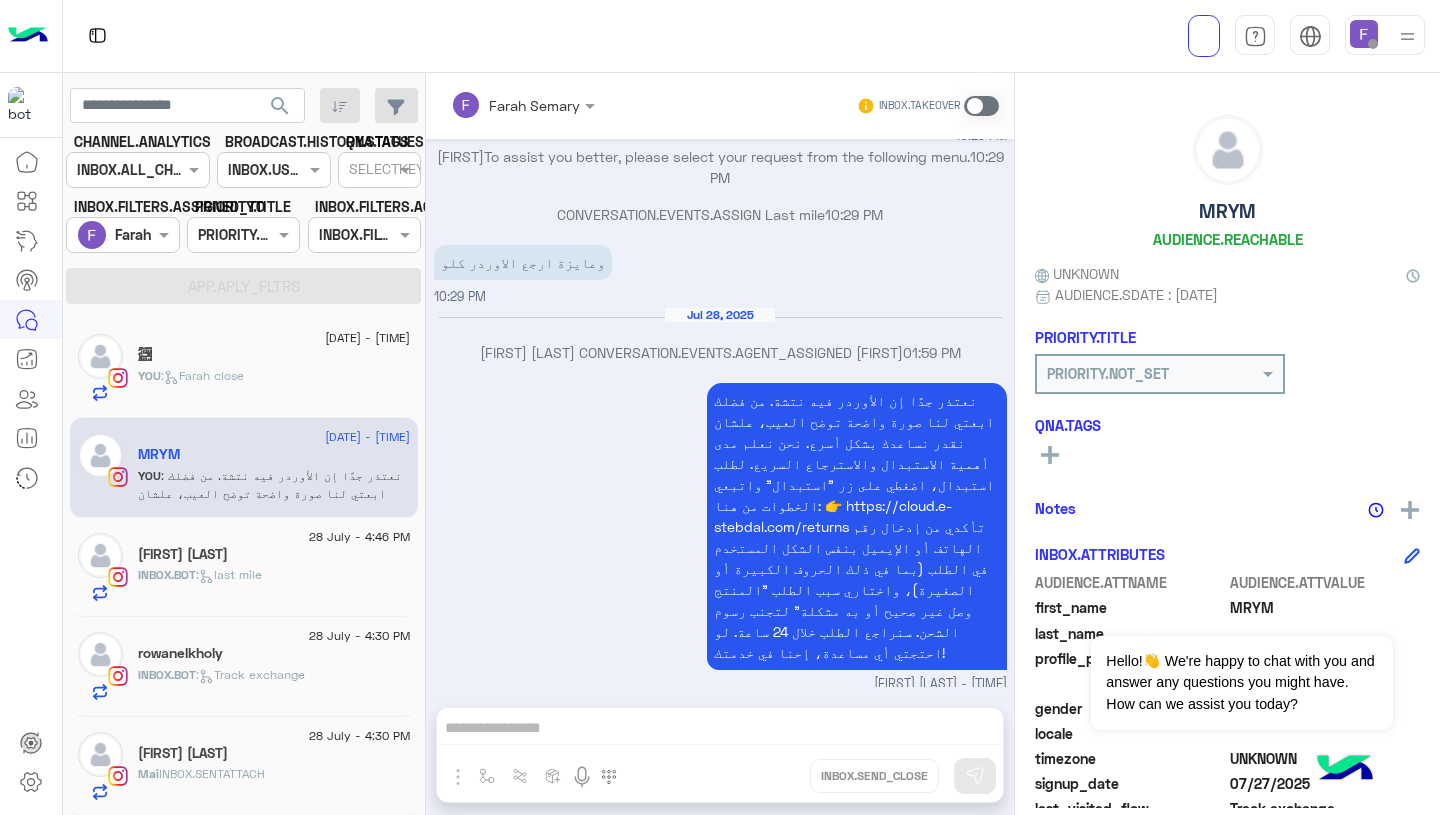 scroll, scrollTop: 1709, scrollLeft: 0, axis: vertical 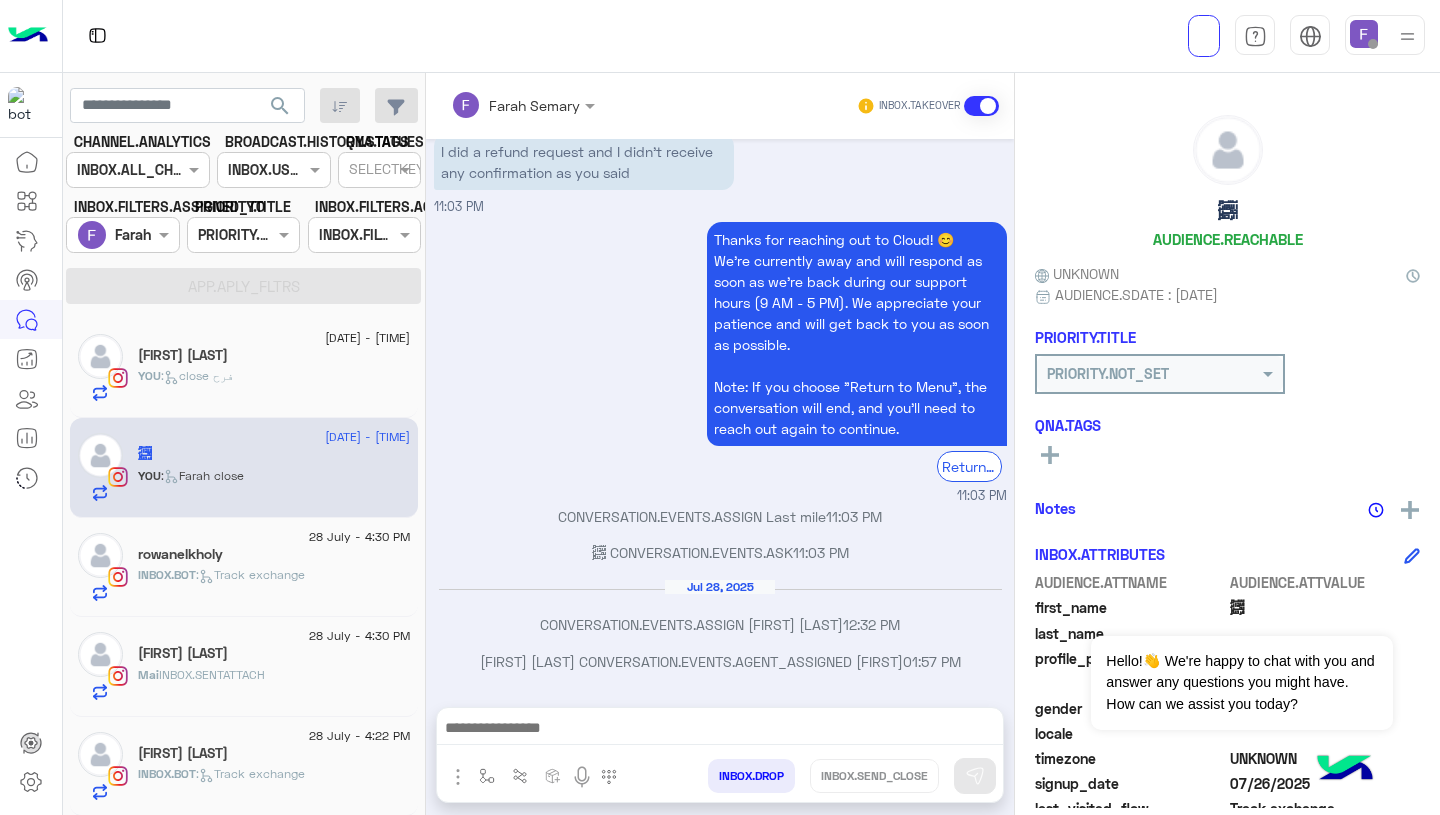 click on "YOU : close [FIRST]" 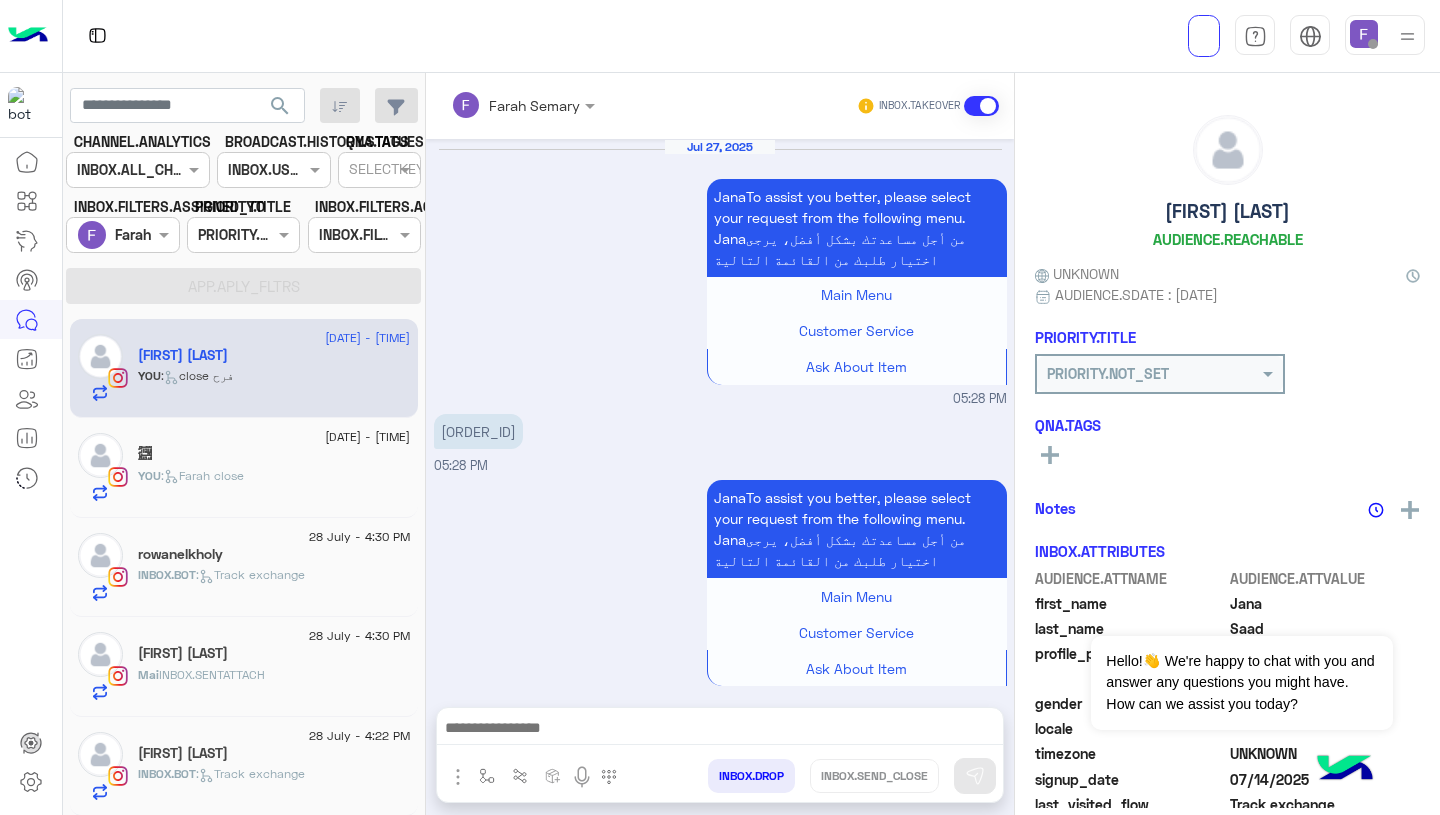scroll, scrollTop: 1860, scrollLeft: 0, axis: vertical 